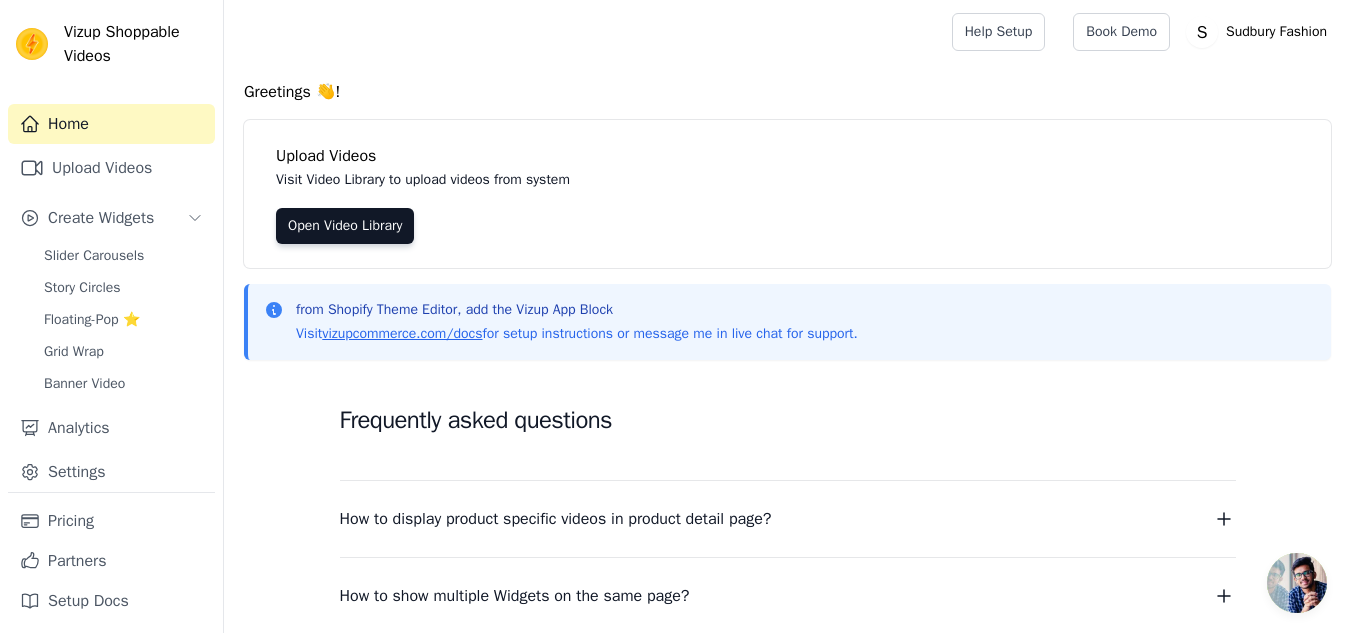 scroll, scrollTop: 319, scrollLeft: 0, axis: vertical 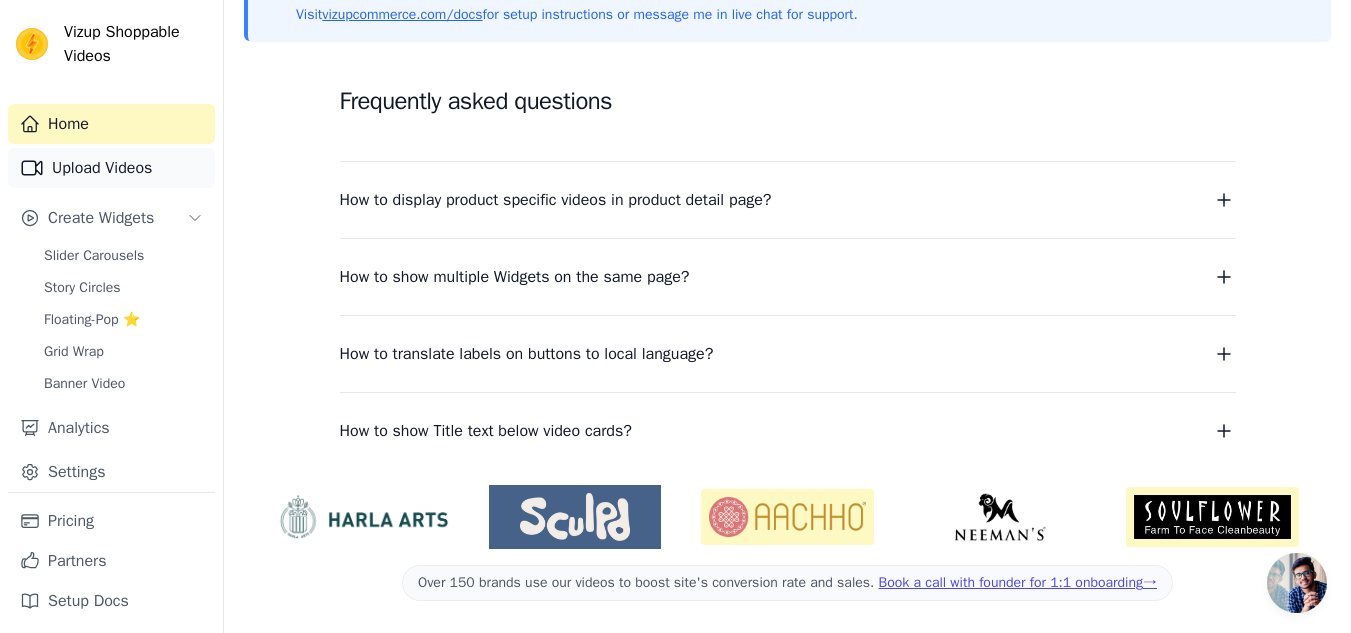 click on "Upload Videos" at bounding box center (111, 168) 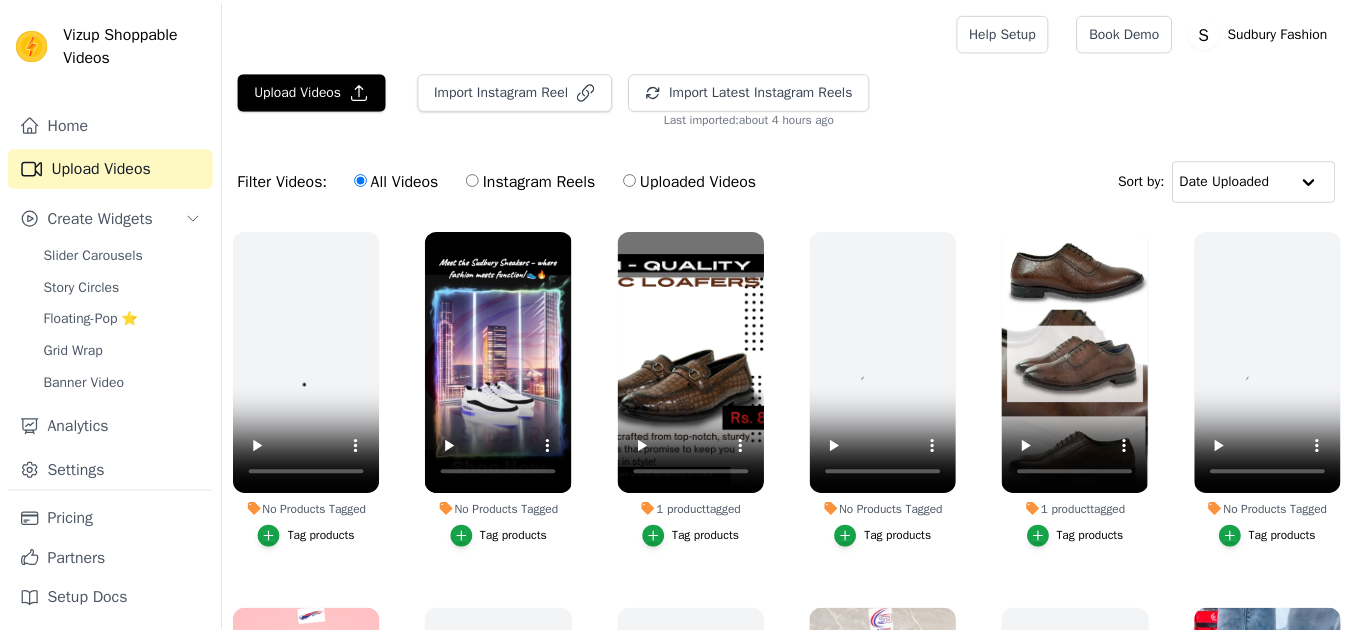 scroll, scrollTop: 0, scrollLeft: 0, axis: both 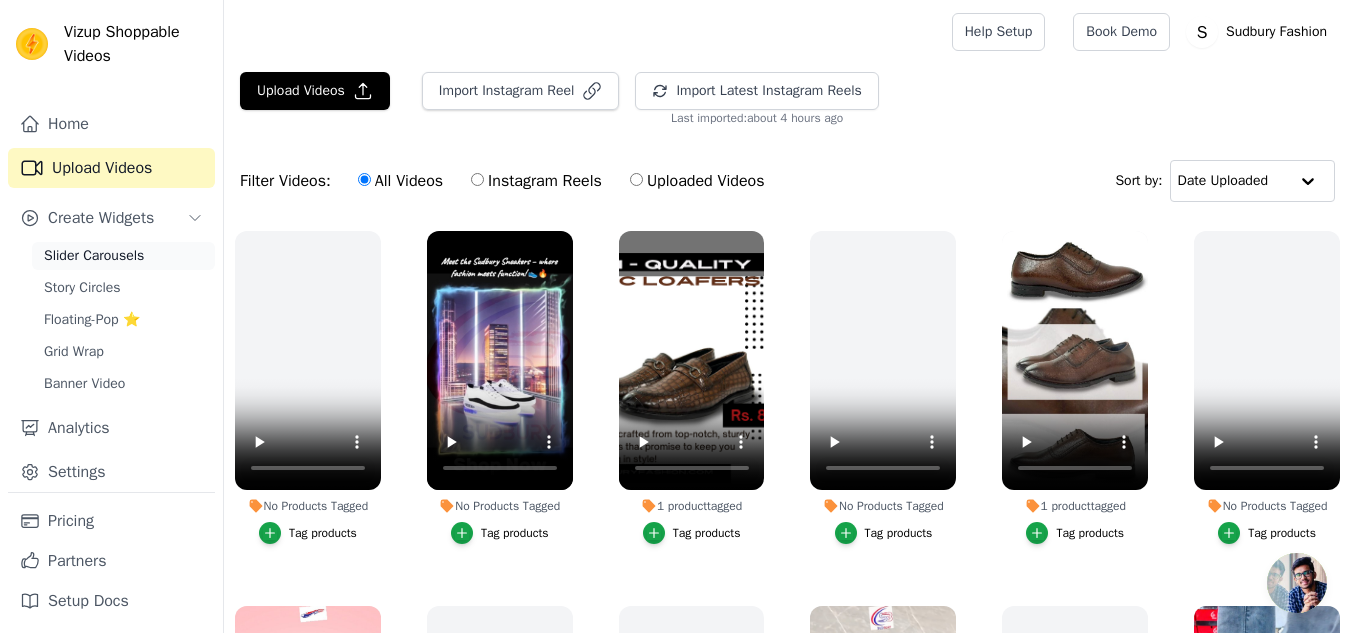 click on "Slider Carousels" at bounding box center [94, 256] 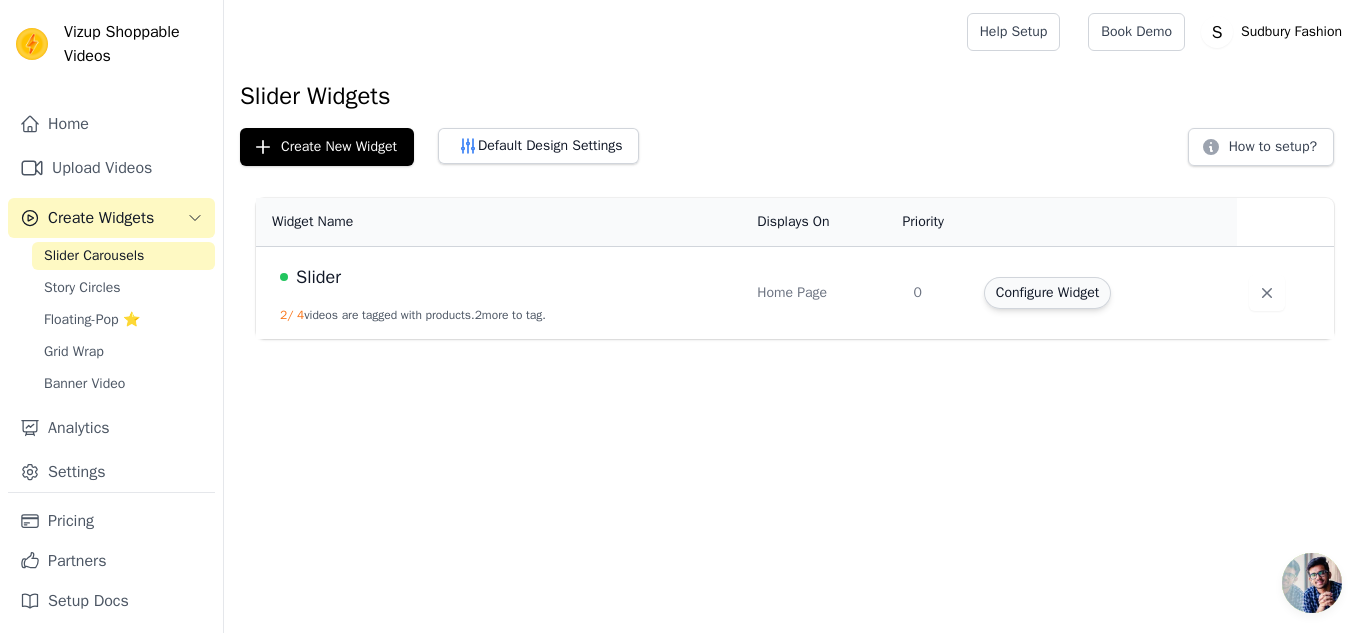 click on "Configure Widget" at bounding box center [1047, 293] 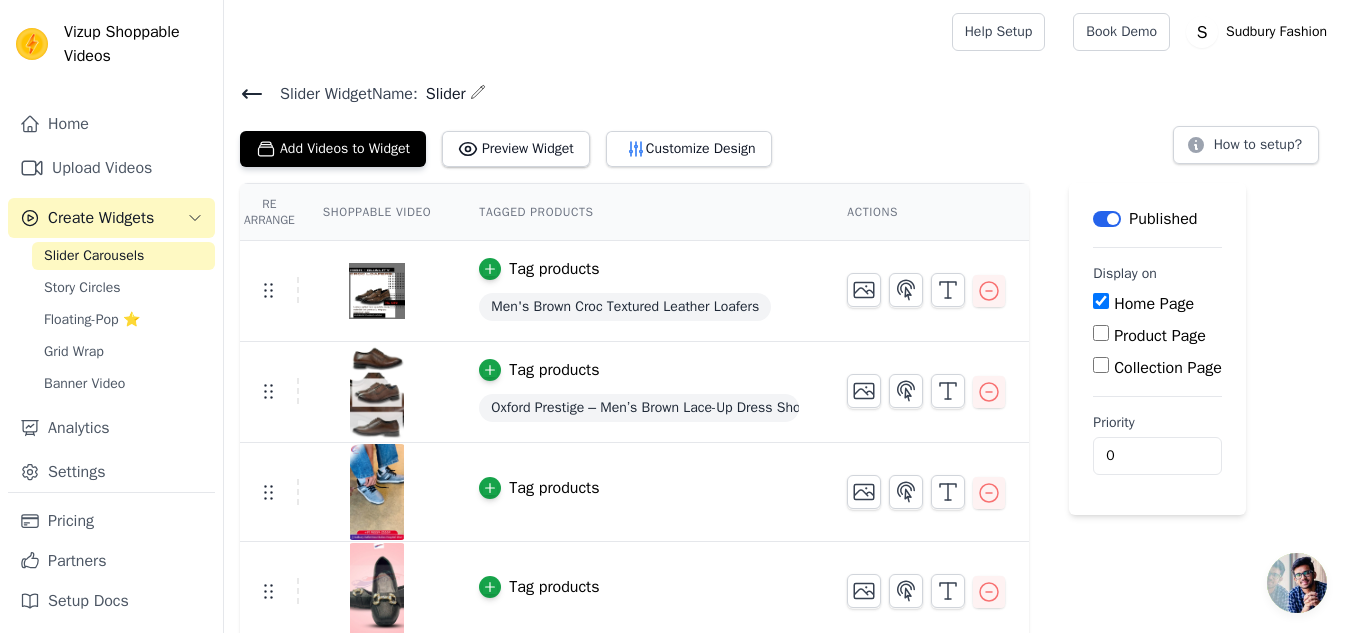 scroll, scrollTop: 7, scrollLeft: 0, axis: vertical 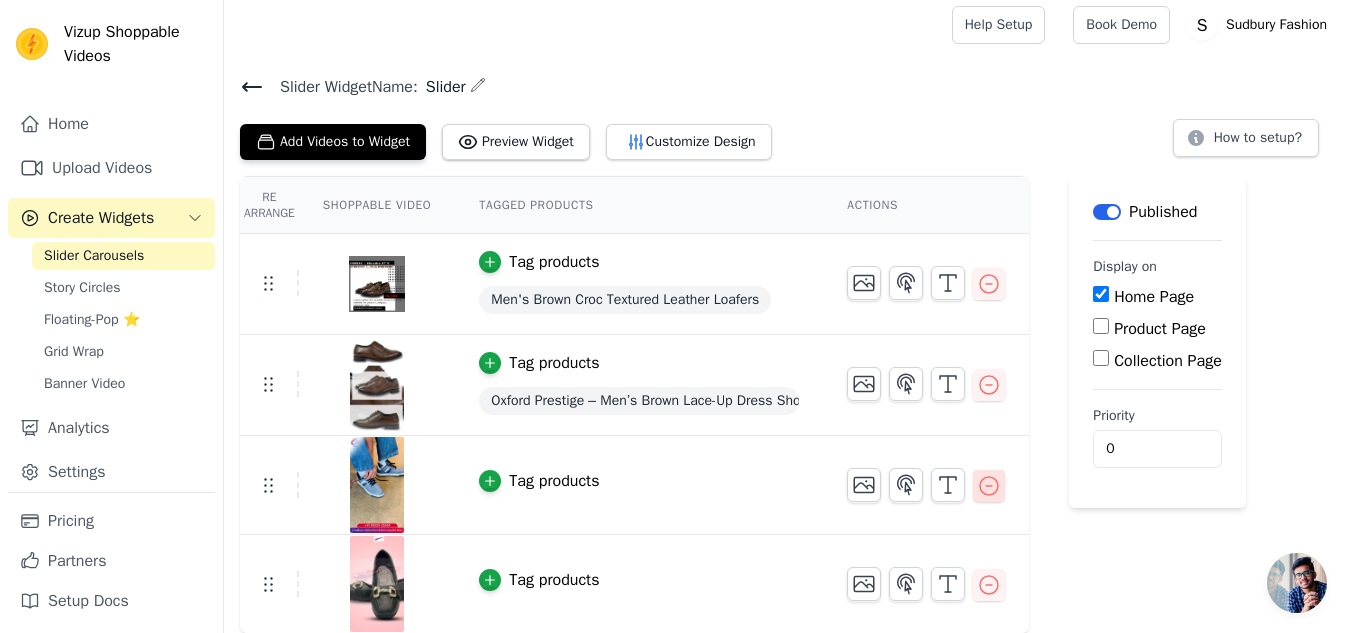 click 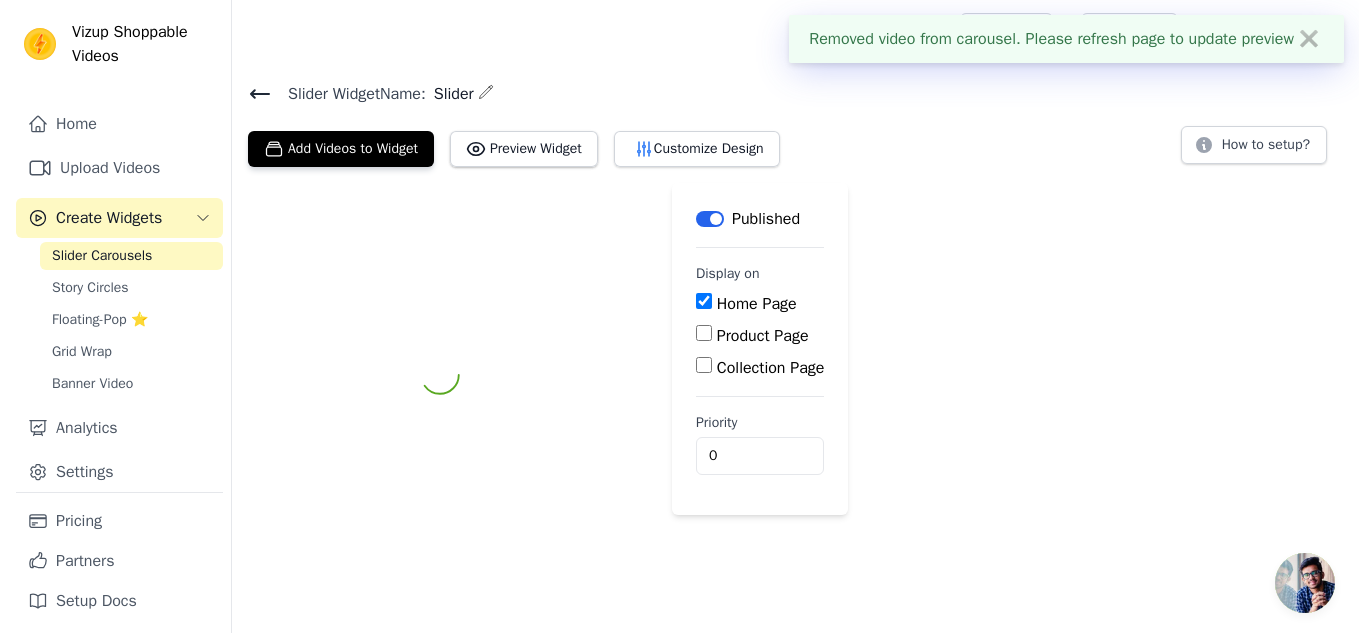 scroll, scrollTop: 0, scrollLeft: 0, axis: both 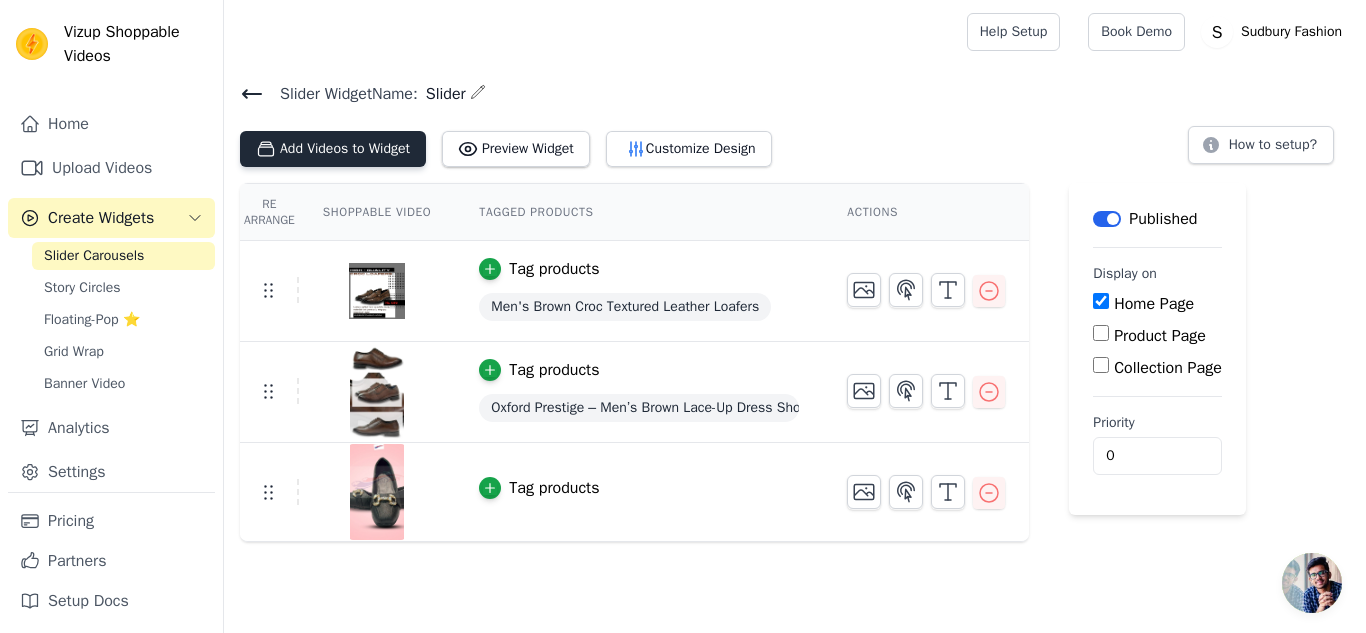 click on "Add Videos to Widget" at bounding box center (333, 149) 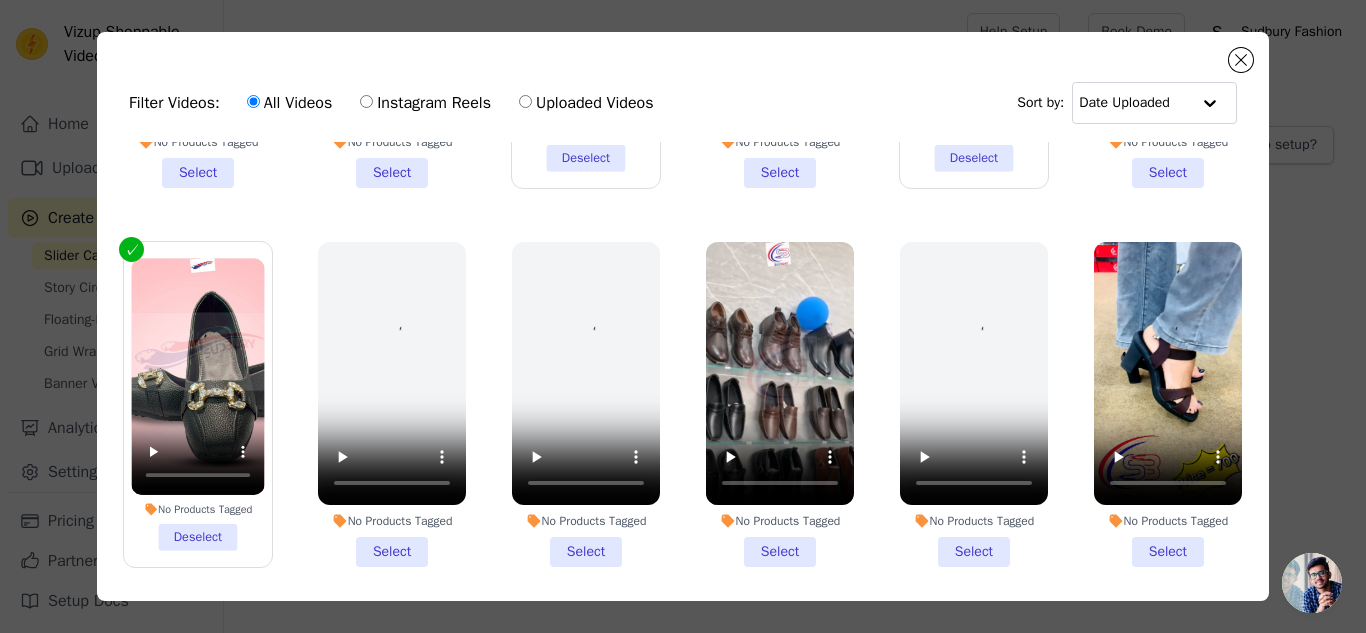 scroll, scrollTop: 390, scrollLeft: 0, axis: vertical 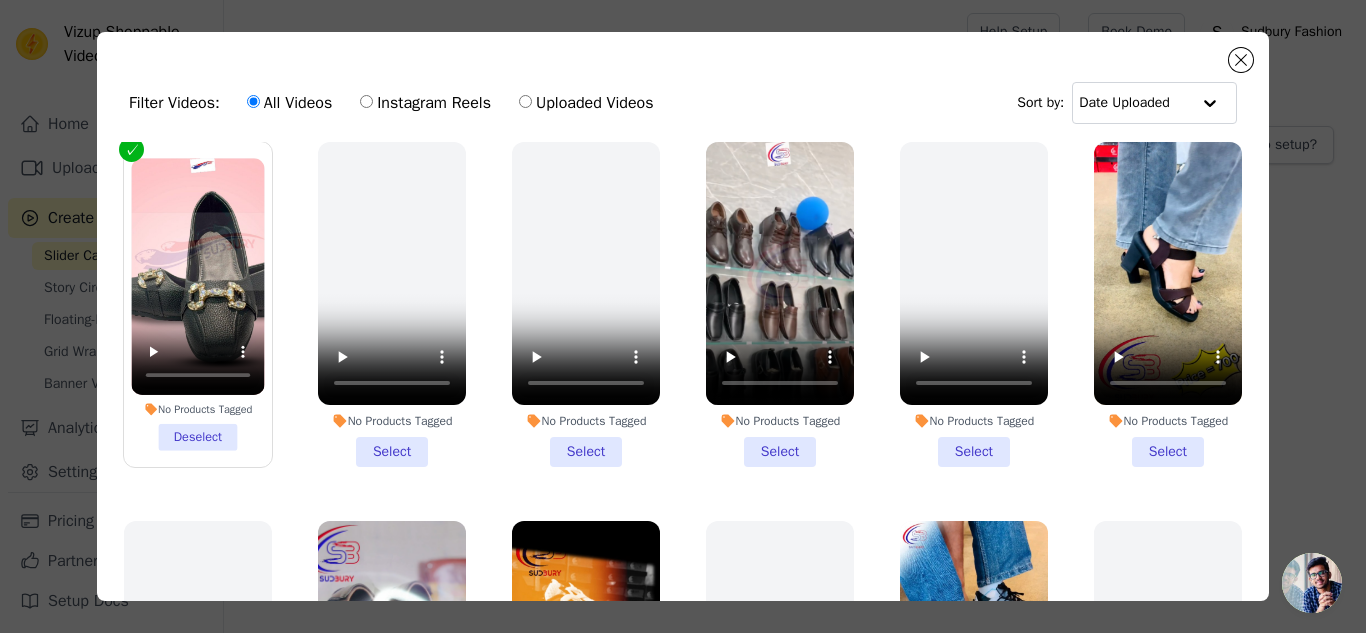click on "No Products Tagged     Select" at bounding box center (1168, 304) 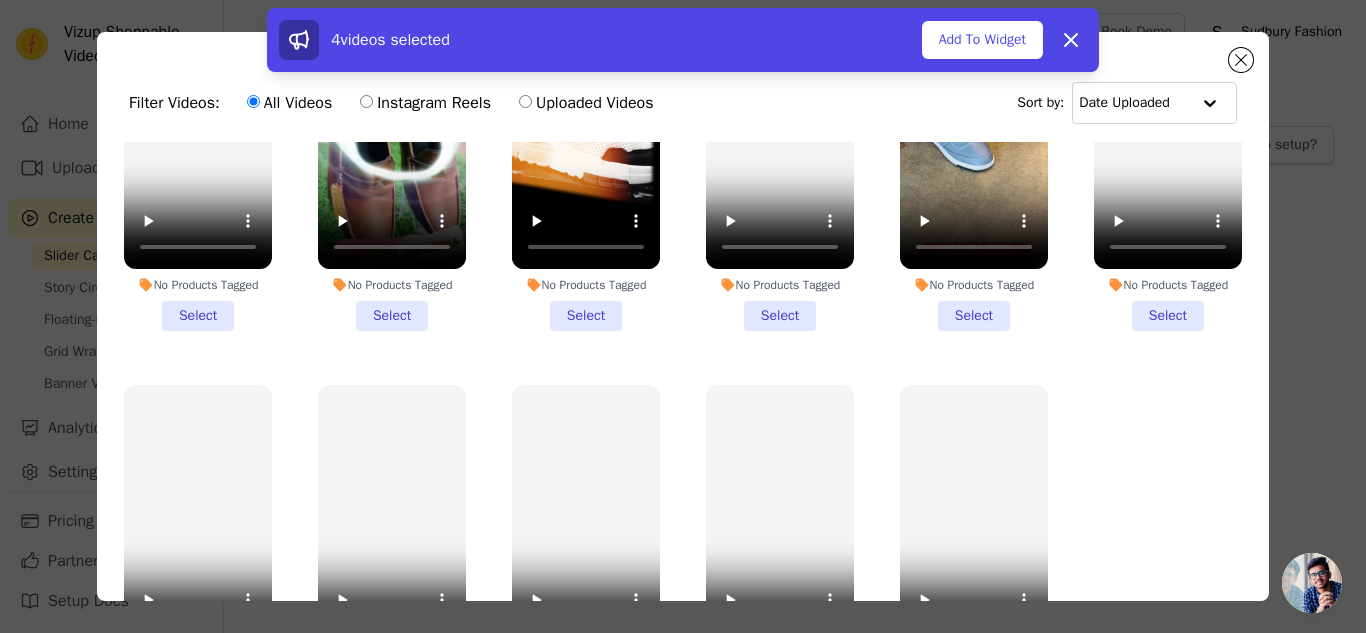 scroll, scrollTop: 928, scrollLeft: 0, axis: vertical 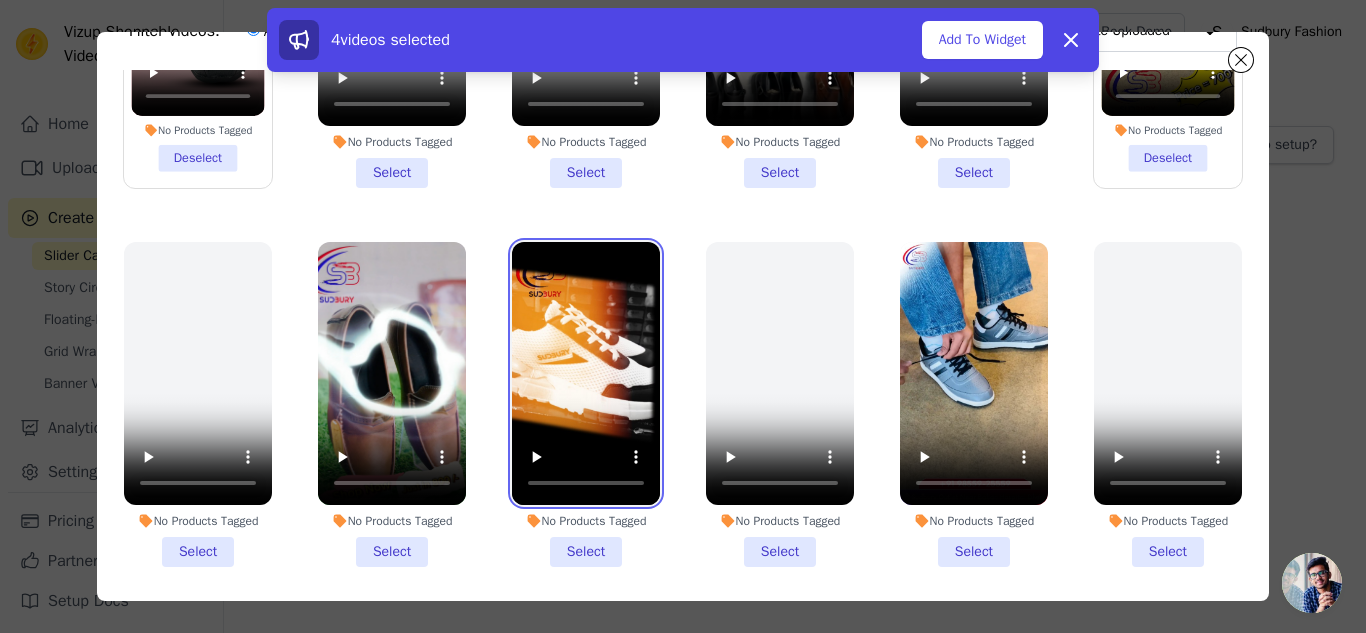 click at bounding box center [586, 373] 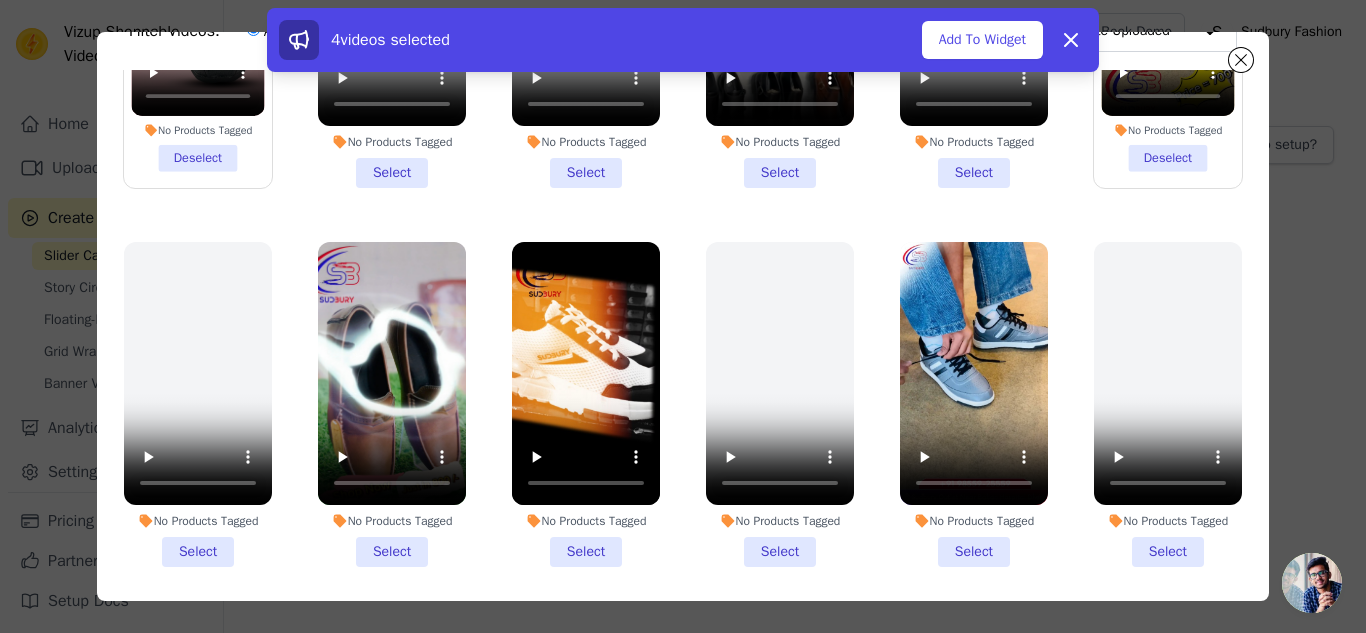 click on "No Products Tagged     Select" at bounding box center (392, 404) 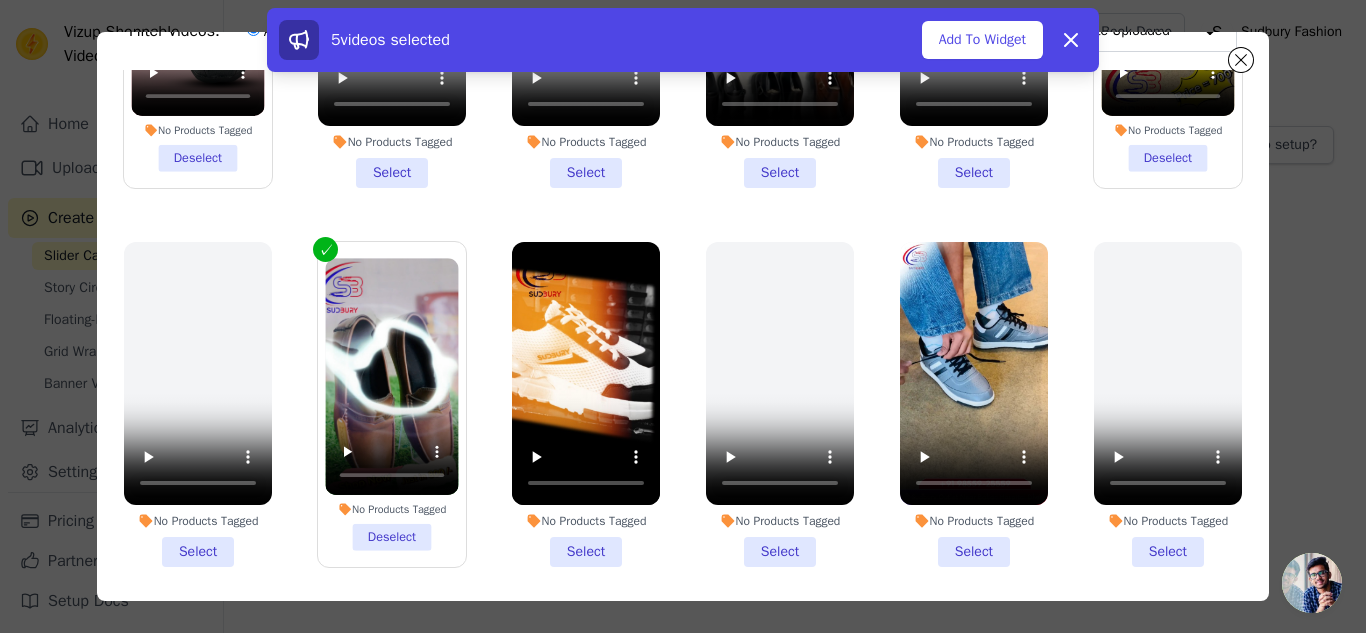 click on "No Products Tagged     Select" at bounding box center (586, 404) 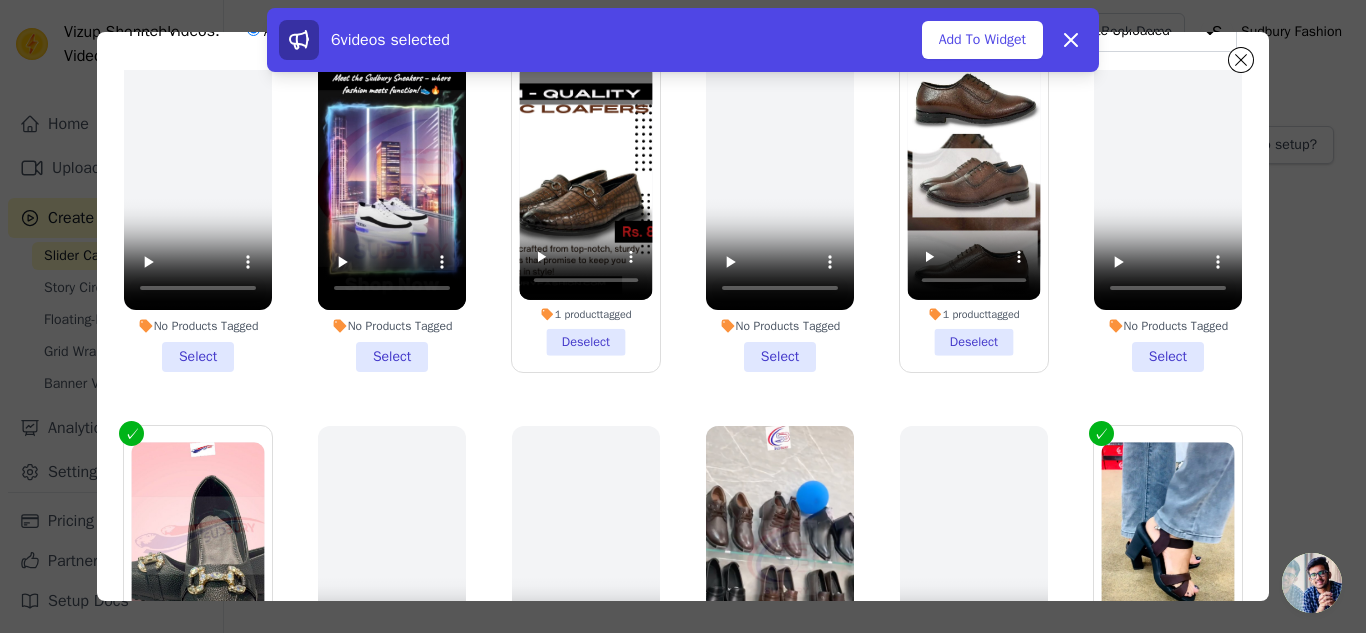 scroll, scrollTop: 0, scrollLeft: 0, axis: both 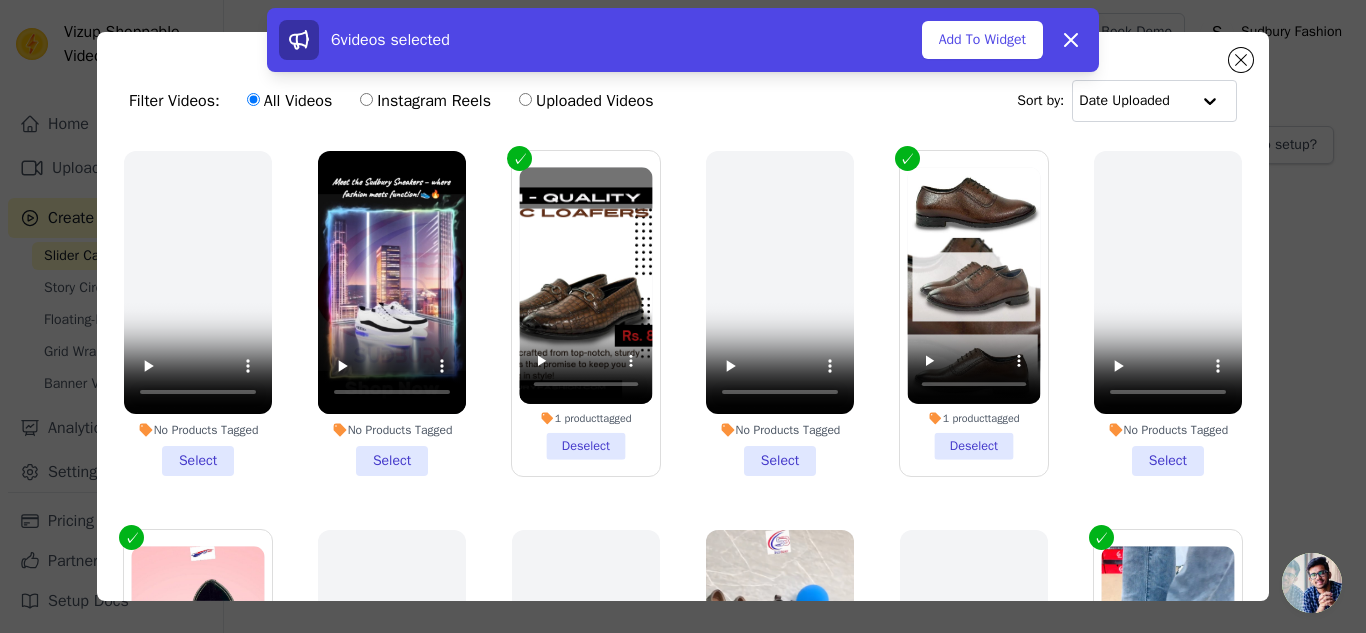 click on "No Products Tagged     Select" at bounding box center [392, 313] 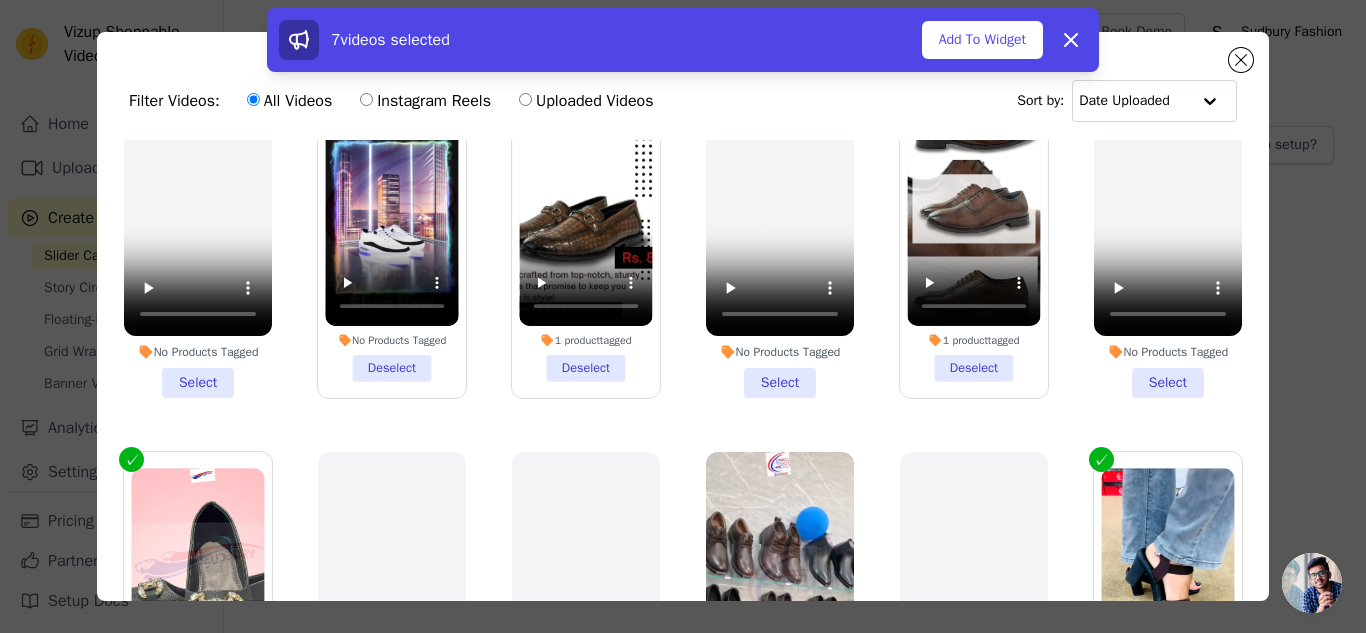 scroll, scrollTop: 0, scrollLeft: 0, axis: both 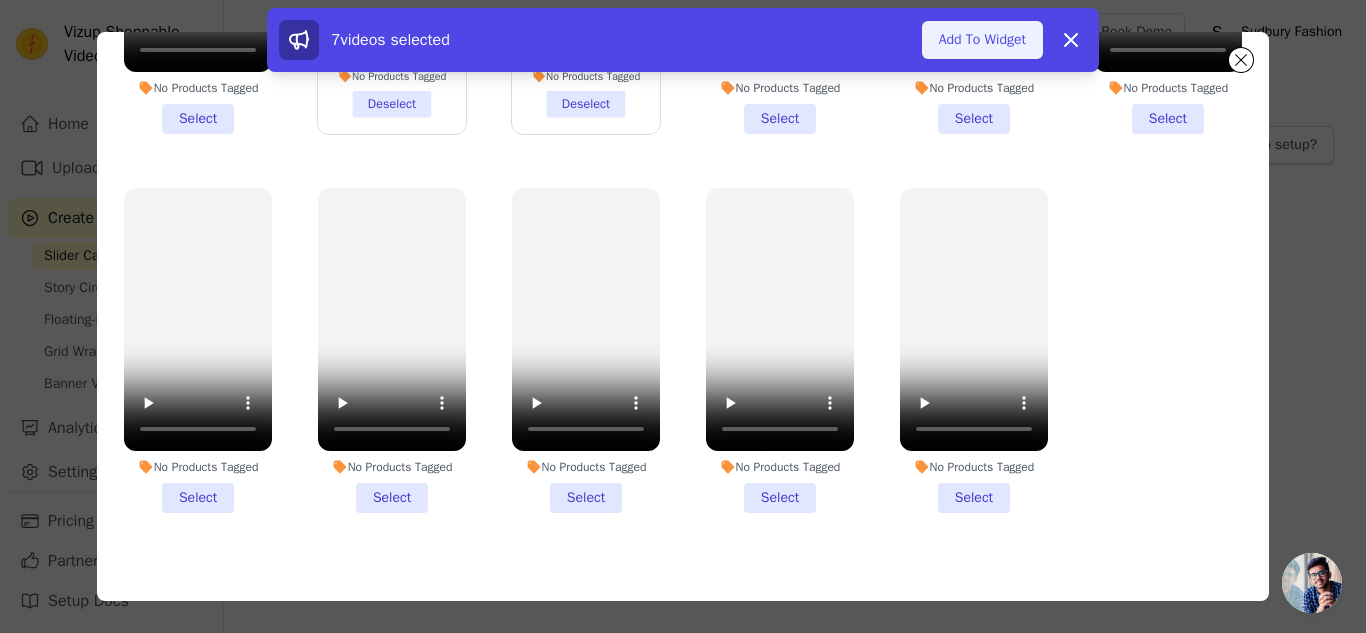 click on "Add To Widget" at bounding box center (982, 40) 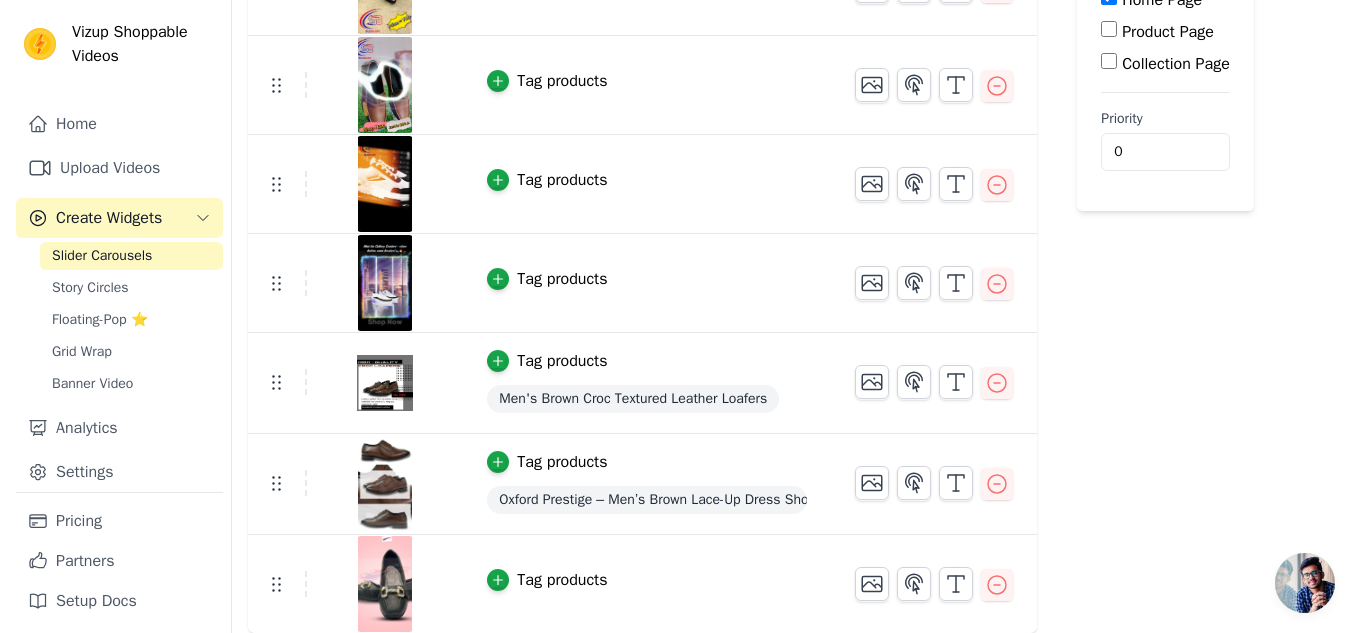 scroll, scrollTop: 0, scrollLeft: 0, axis: both 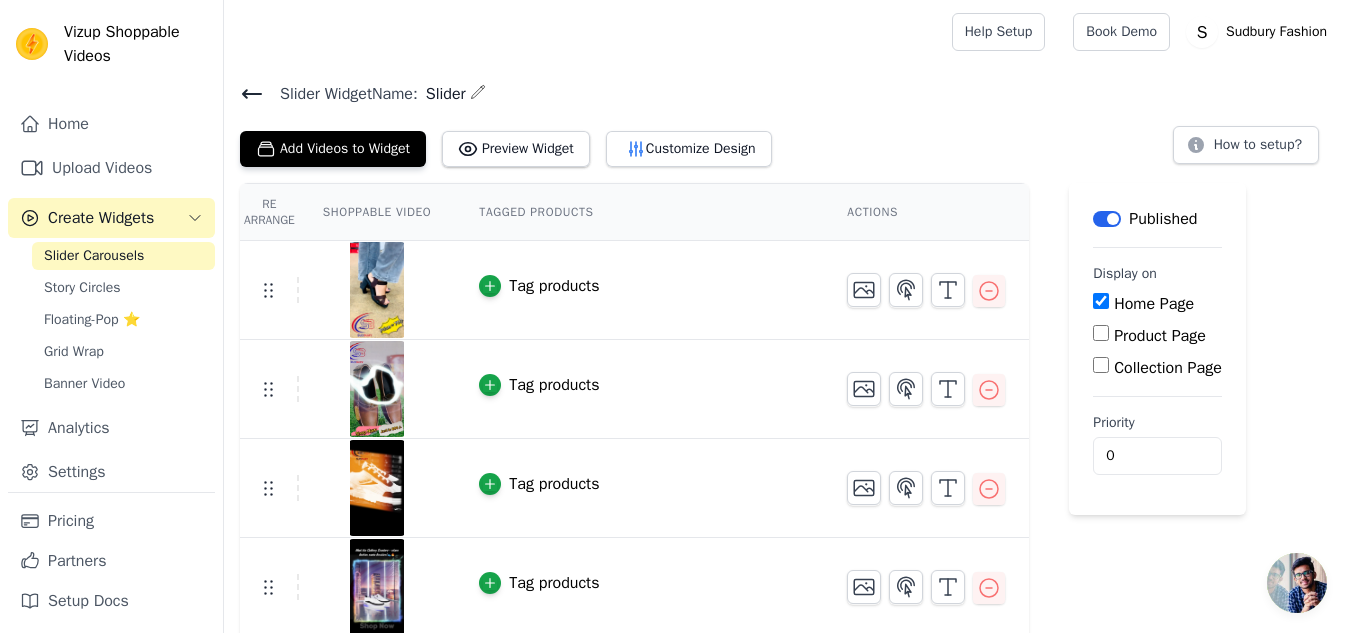 click on "Tag products" at bounding box center (539, 286) 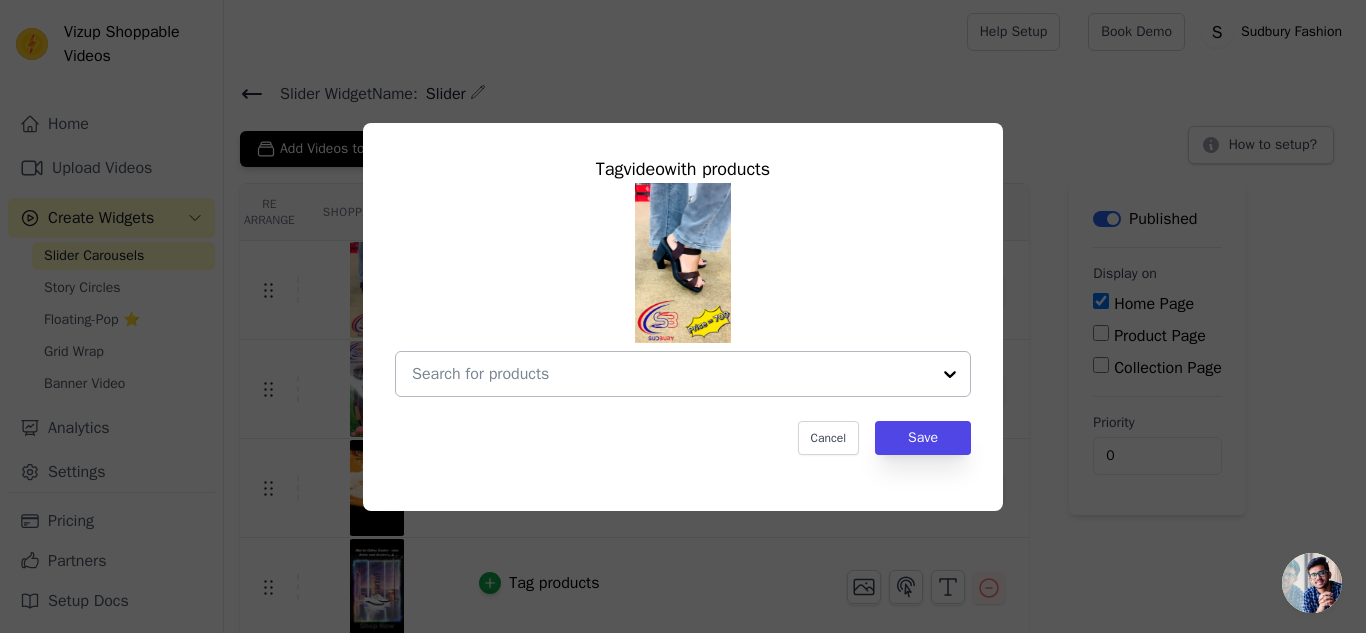 click at bounding box center (671, 374) 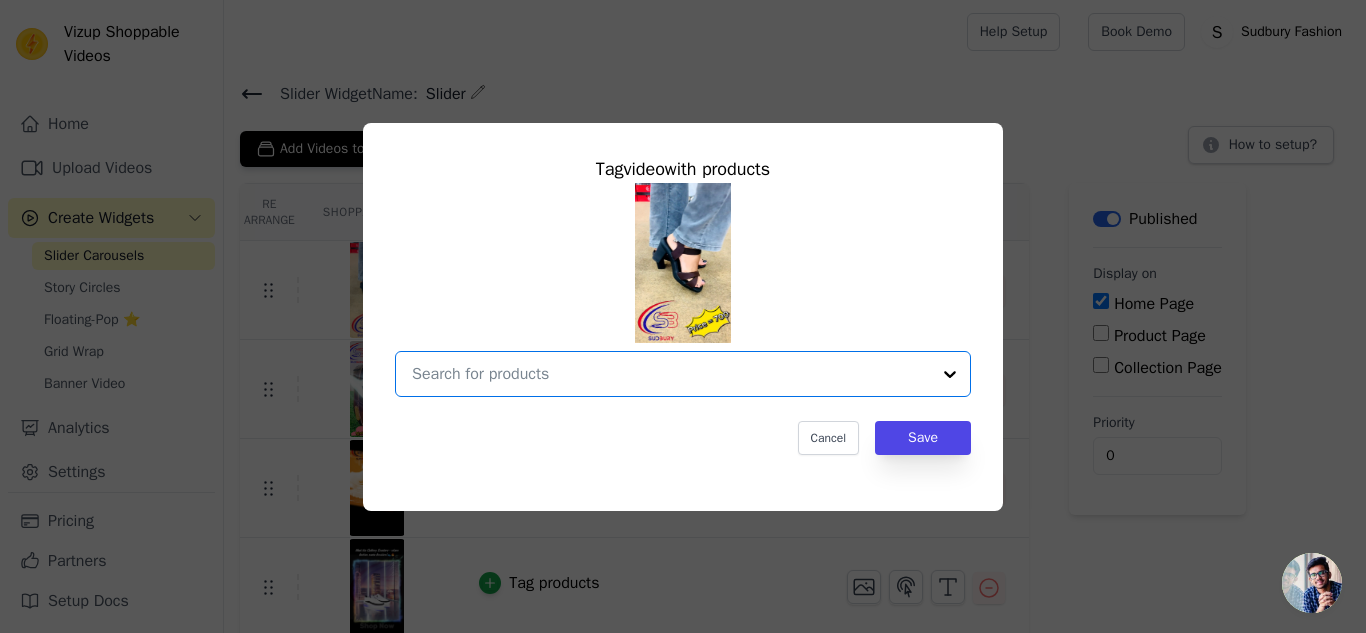 click at bounding box center [671, 374] 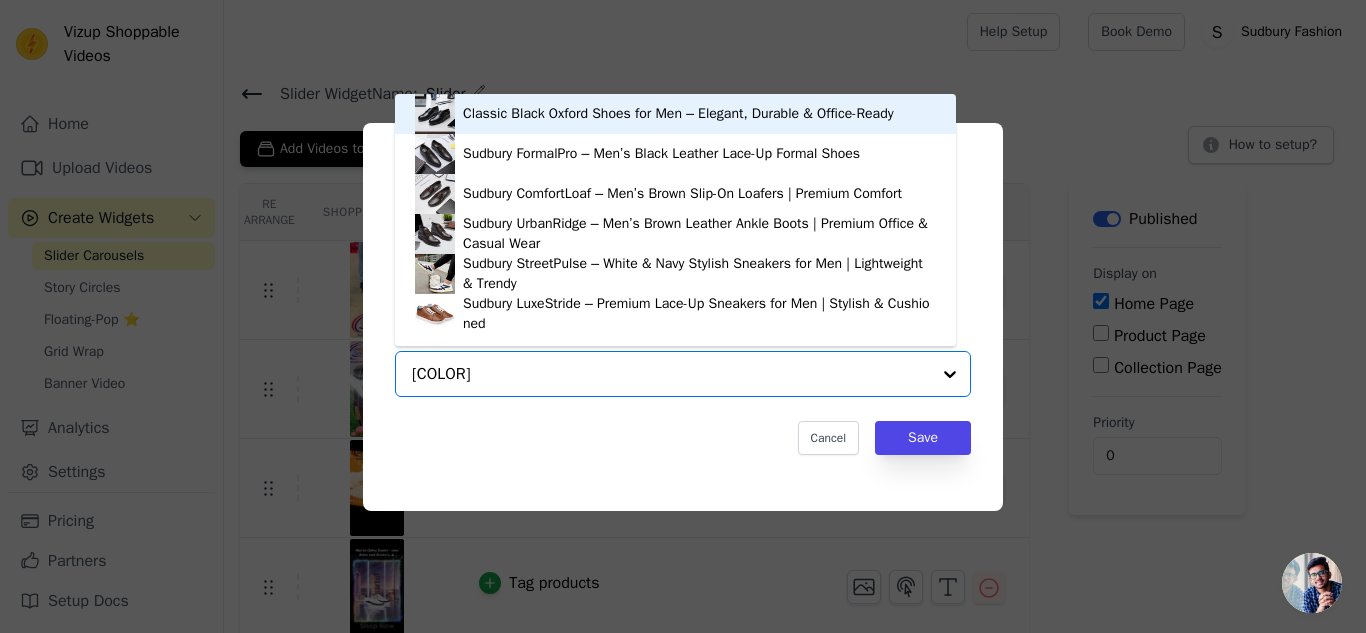 type on "[COLOR]" 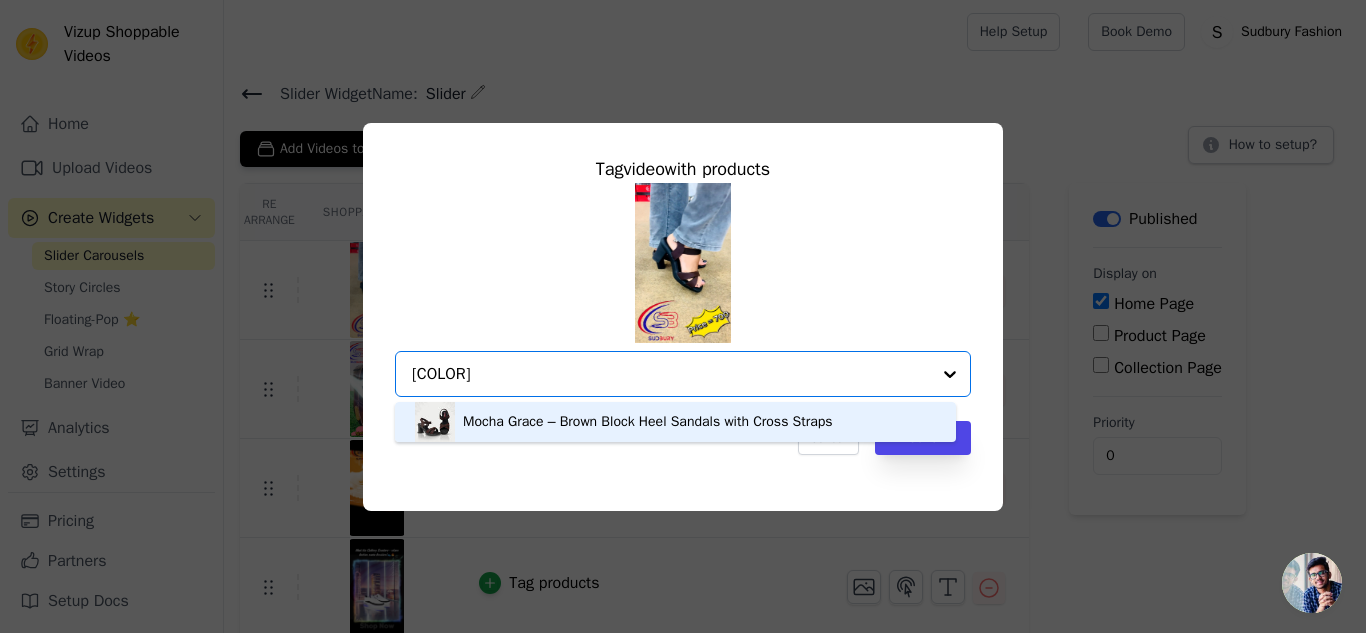 click on "Mocha Grace – Brown Block Heel Sandals with Cross Straps" at bounding box center (648, 422) 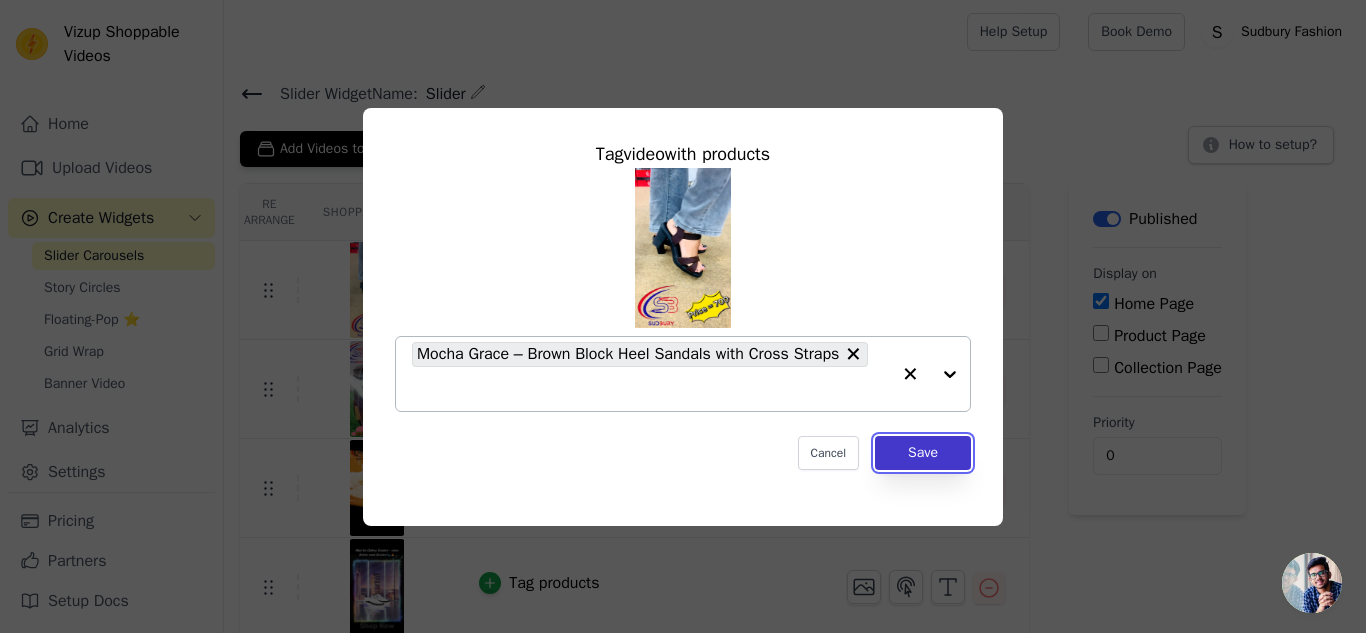 click on "Save" at bounding box center (923, 453) 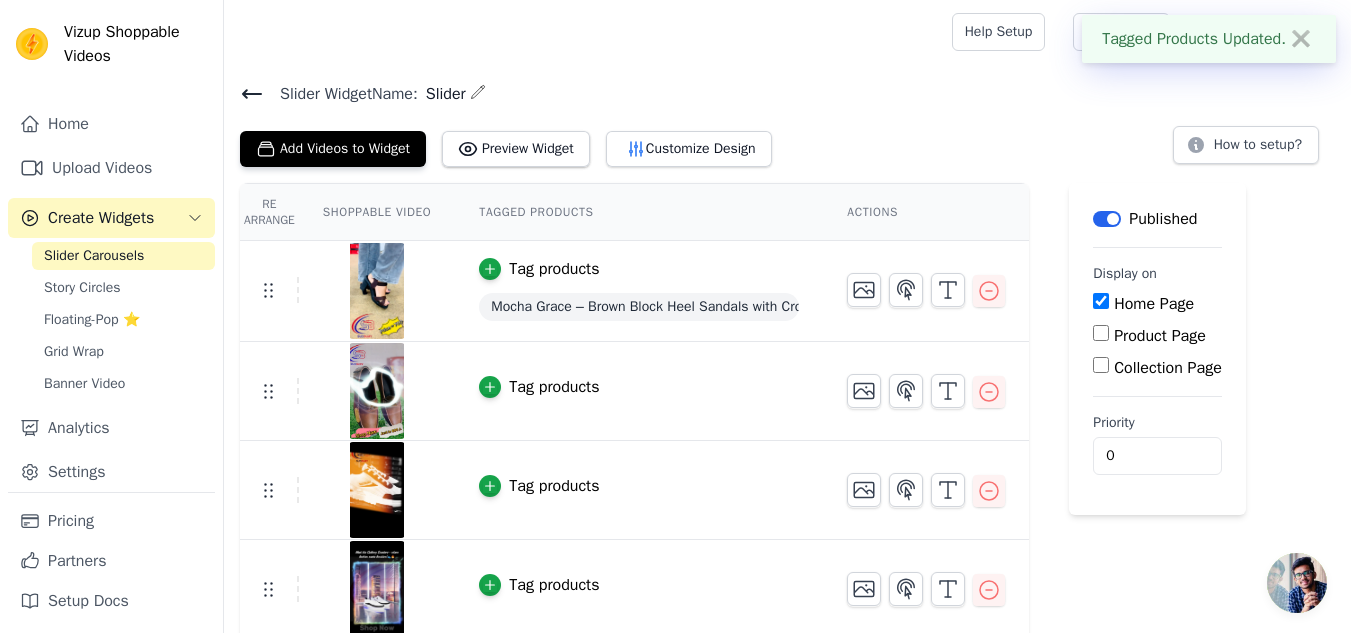 click on "Tag products" at bounding box center (554, 387) 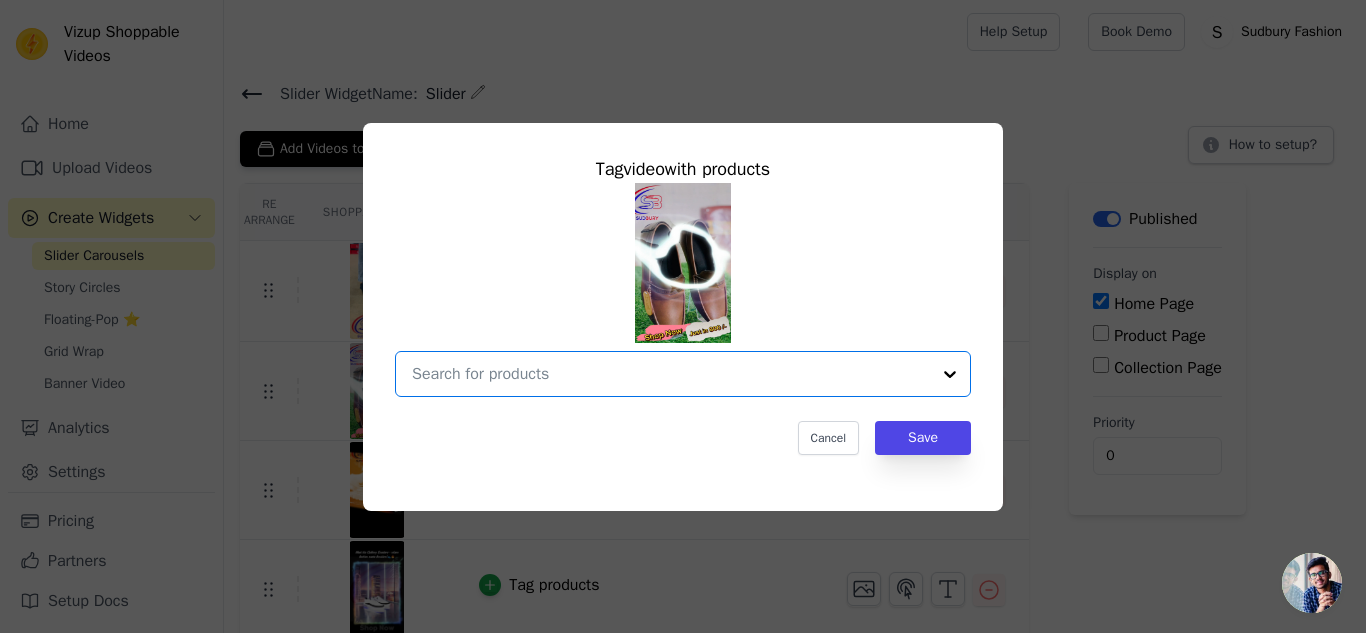 click at bounding box center [671, 374] 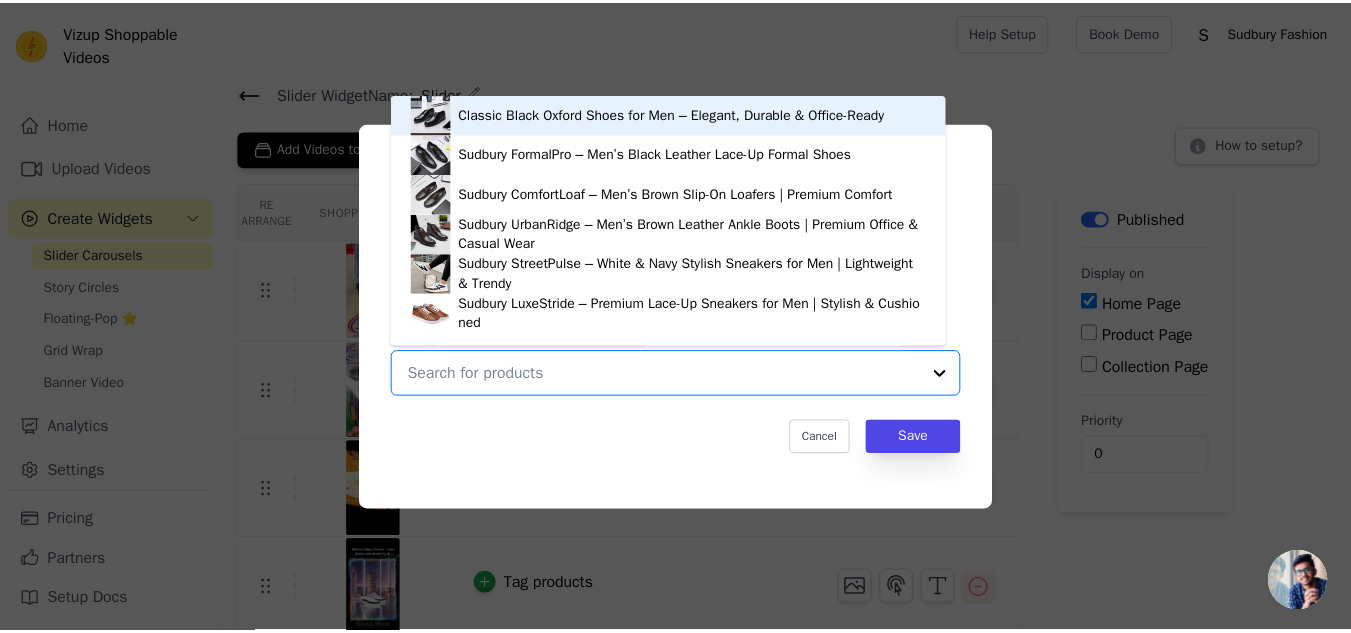scroll, scrollTop: 28, scrollLeft: 0, axis: vertical 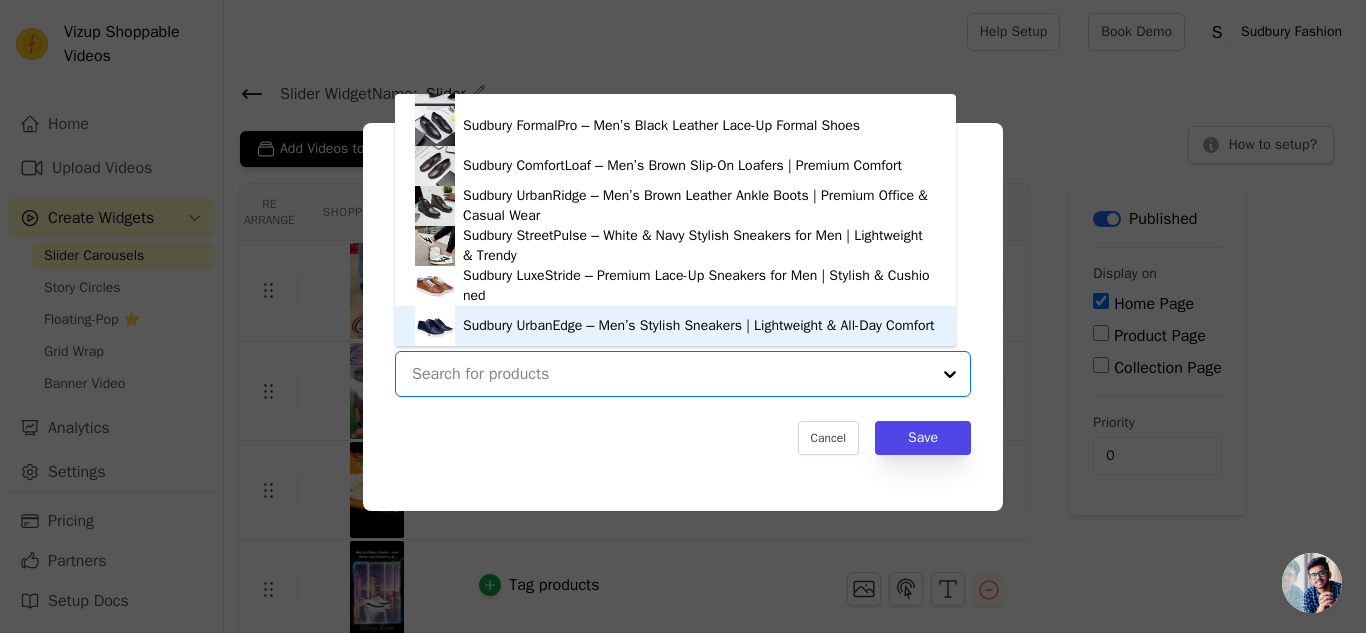 click on "Tag video with products Classic [COLOR] Oxford Shoes for Men – Elegant, Durable & Office-Ready [LOCATION] FormalPro – Men’s [COLOR] Leather Lace-Up Formal Shoes [LOCATION] ComfortLoaf – Men’s [COLOR] Slip-On Loafers | Premium Comfort [LOCATION] UrbanRidge – Men’s [COLOR] Leather Ankle Boots | Premium Office & Casual Wear [LOCATION] StreetPulse – [COLOR] & Navy Stylish Sneakers for Men | Lightweight & Trendy [LOCATION] LuxeStride – Premium Lace-Up Sneakers for Men | Stylish & Cushioned [LOCATION] UrbanEdge – Men’s Stylish Sneakers | Lightweight & All-Day Comfort [LOCATION] RuggedStep – Men’s Ankle Lace-Up Boots | Durable All-Season Footwear [LOCATION] StyleLace – Stylish Men’s Casual Lace-Up Shoes | Ultra Comfortable [LOCATION] WalkMate – Men’s Walking Shoes with Cushioned Sole | Lightweight & Breathable [LOCATION] VelocityCore – Lightweight Men’s Running Shoes with Cushioned Sole [LOCATION] RunLite | Best Lightweight Running Shoes for Men" at bounding box center (683, 316) 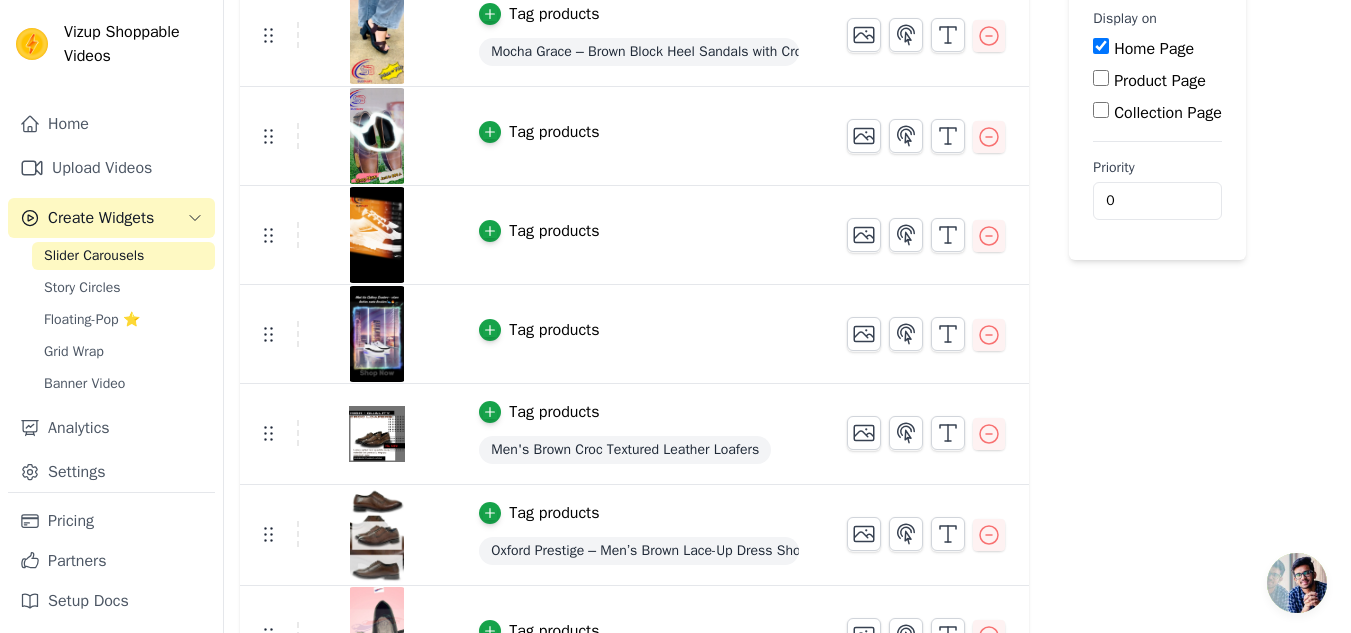 scroll, scrollTop: 306, scrollLeft: 0, axis: vertical 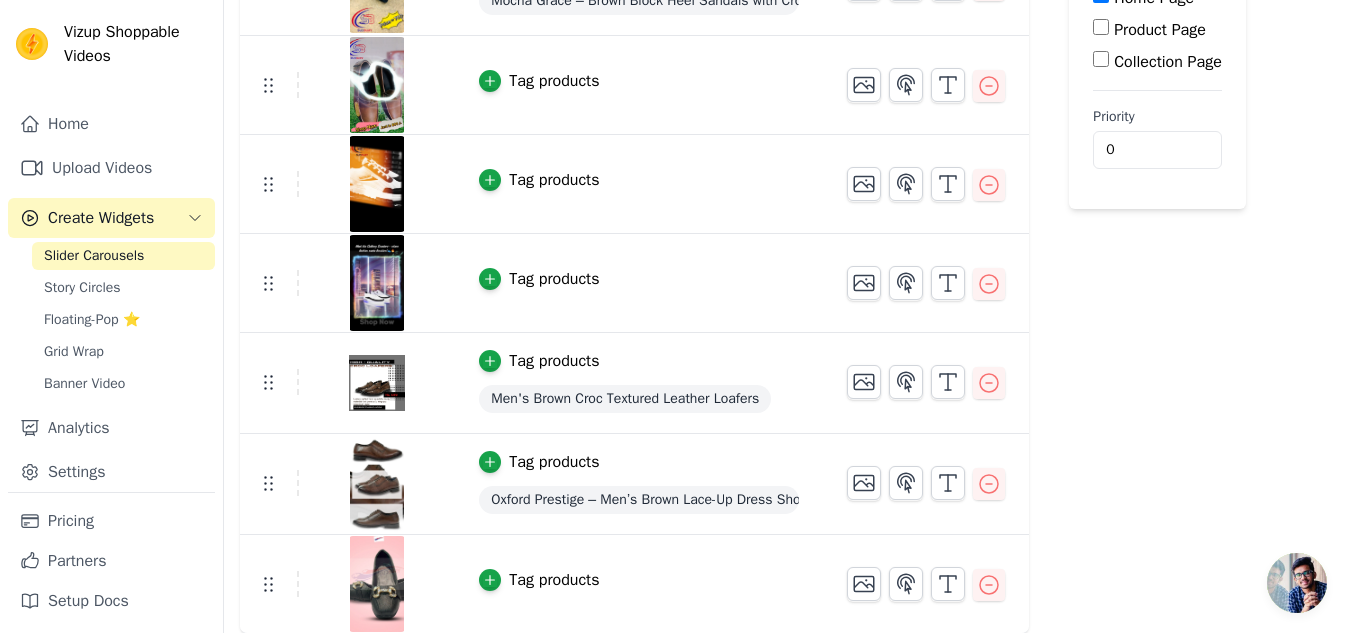 click on "Tag products" at bounding box center [554, 580] 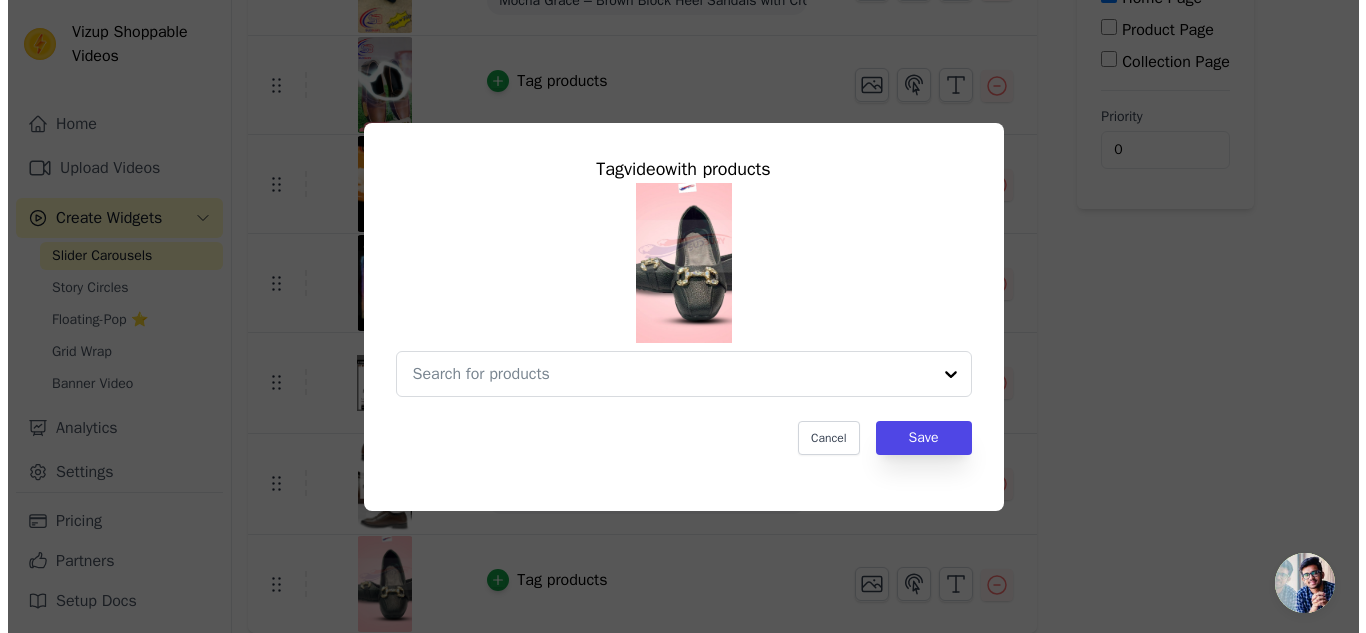 scroll, scrollTop: 0, scrollLeft: 0, axis: both 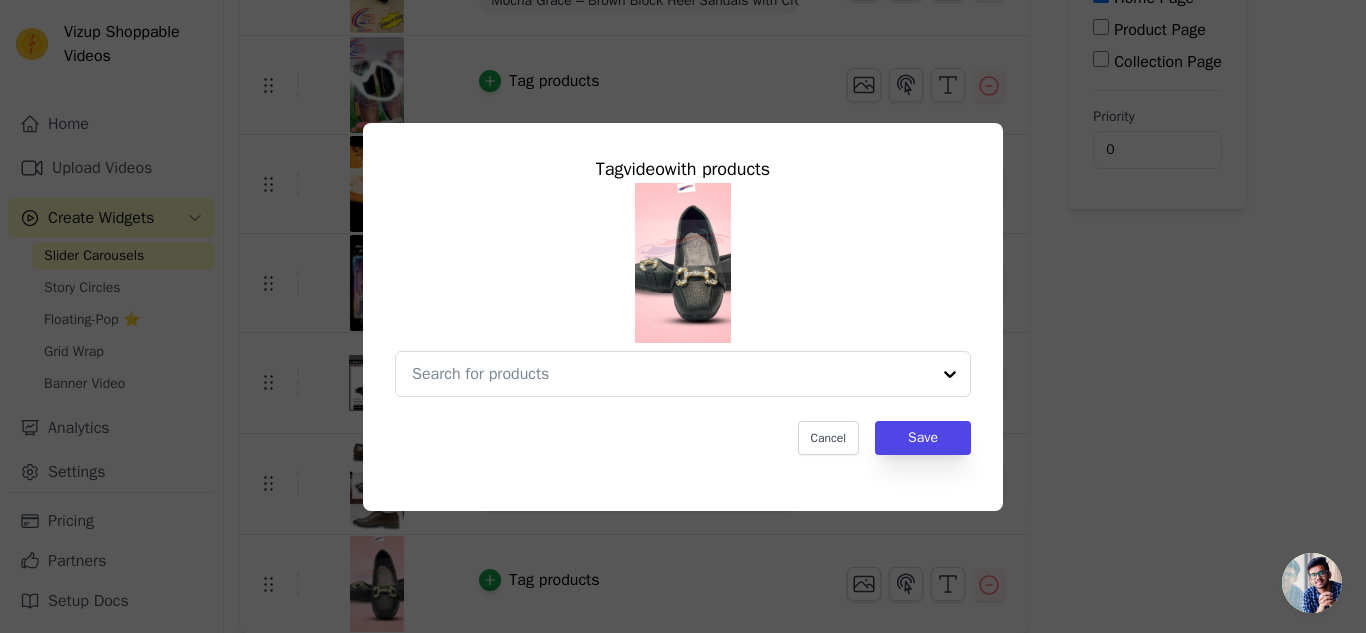 click on "Tag  video  with products                         Cancel   Save" at bounding box center (683, 316) 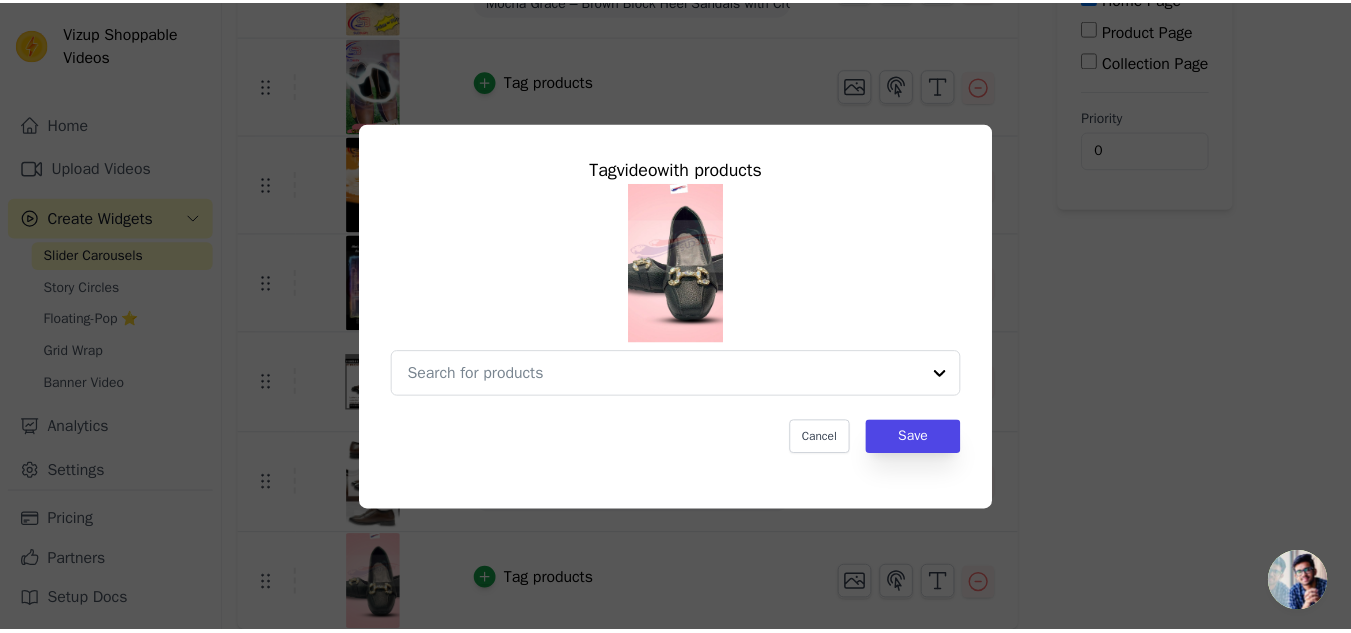 scroll, scrollTop: 306, scrollLeft: 0, axis: vertical 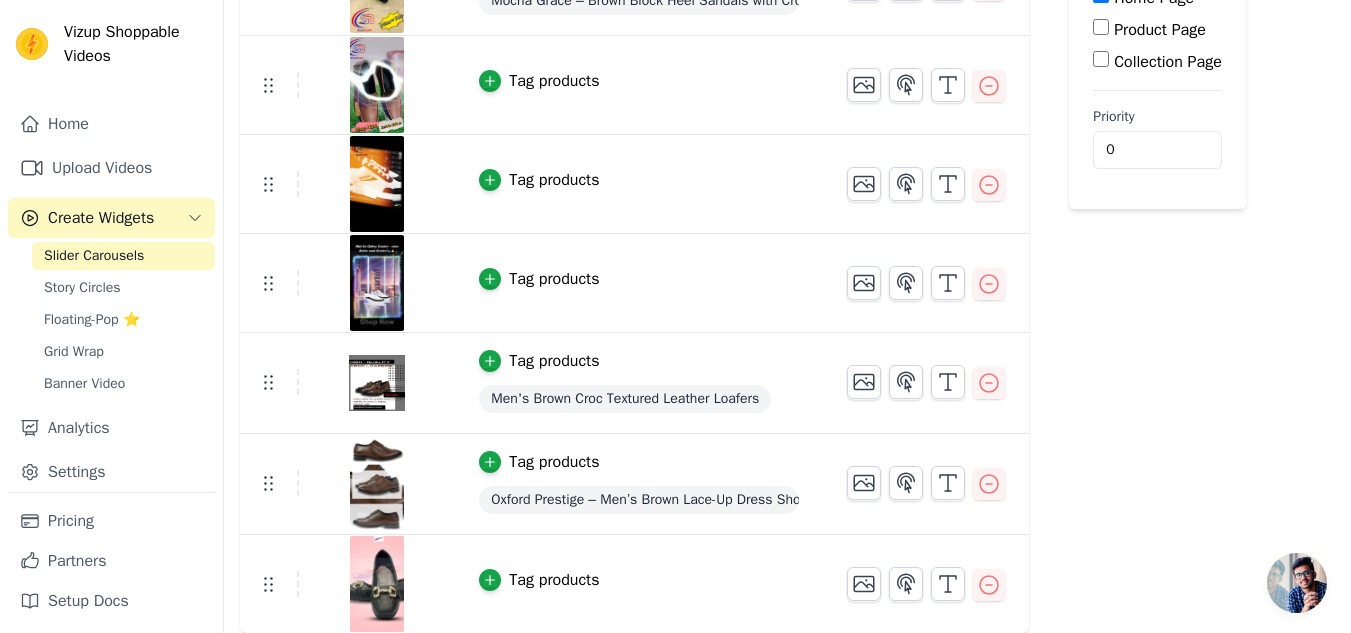 click on "Tag products" at bounding box center (554, 580) 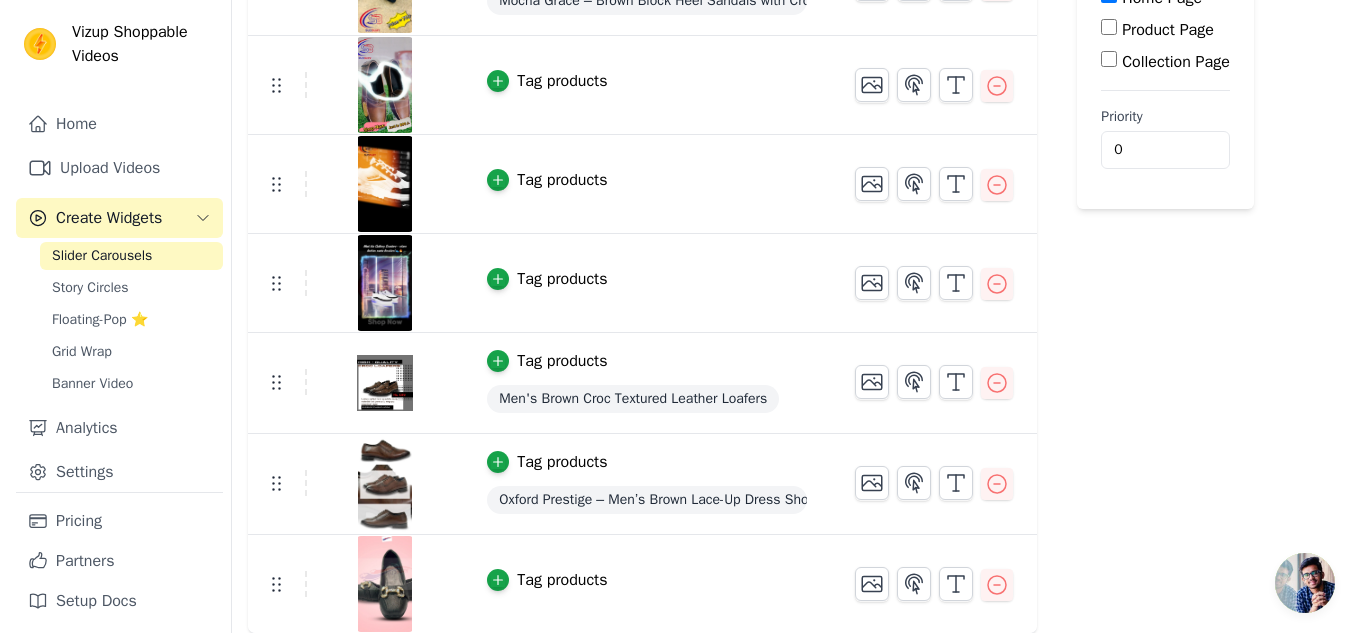 scroll, scrollTop: 0, scrollLeft: 0, axis: both 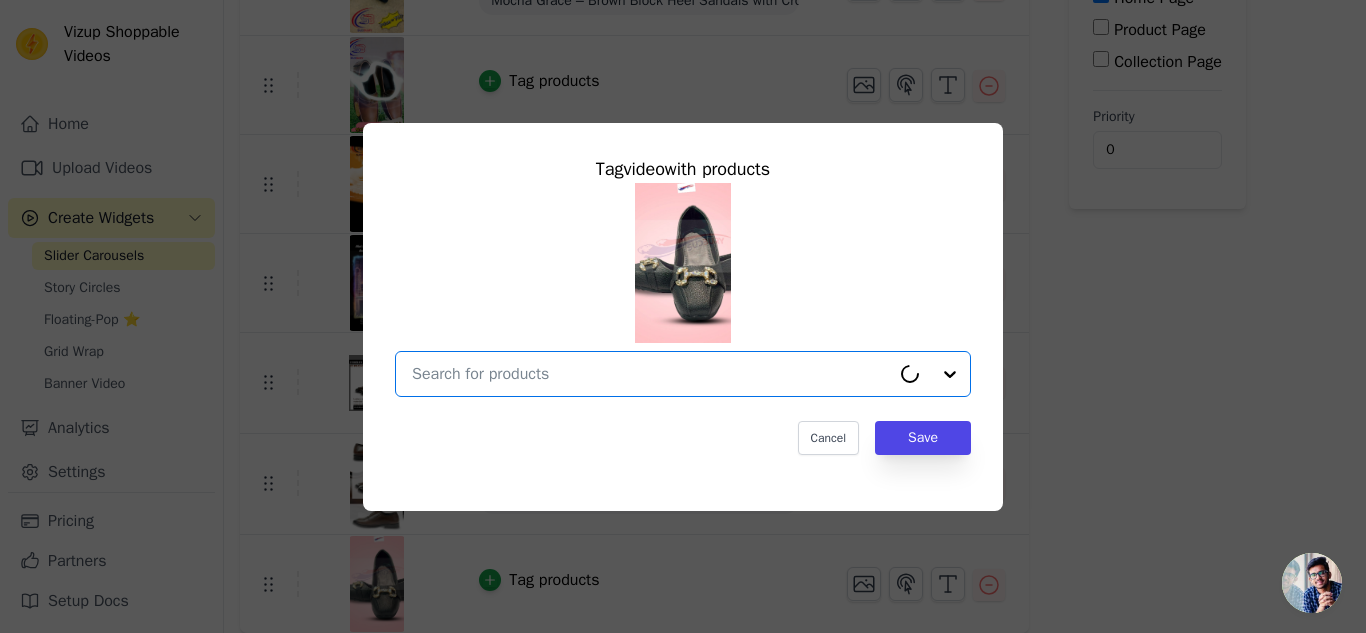 click at bounding box center [651, 374] 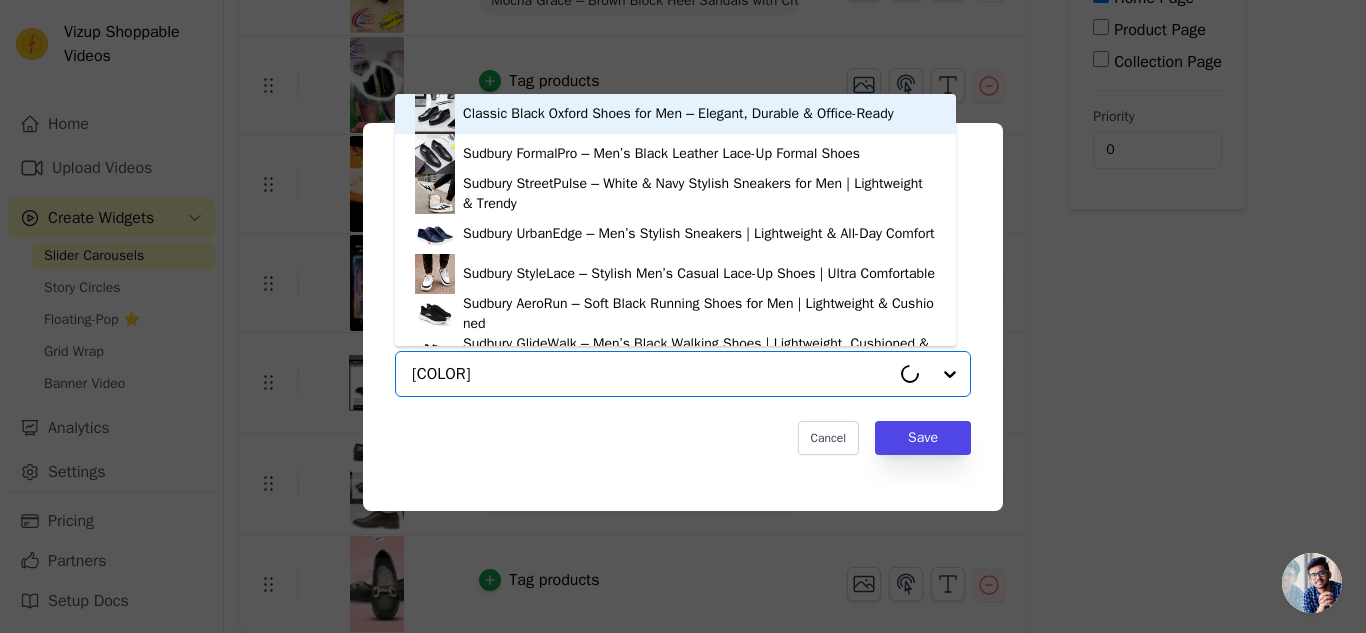 type on "black" 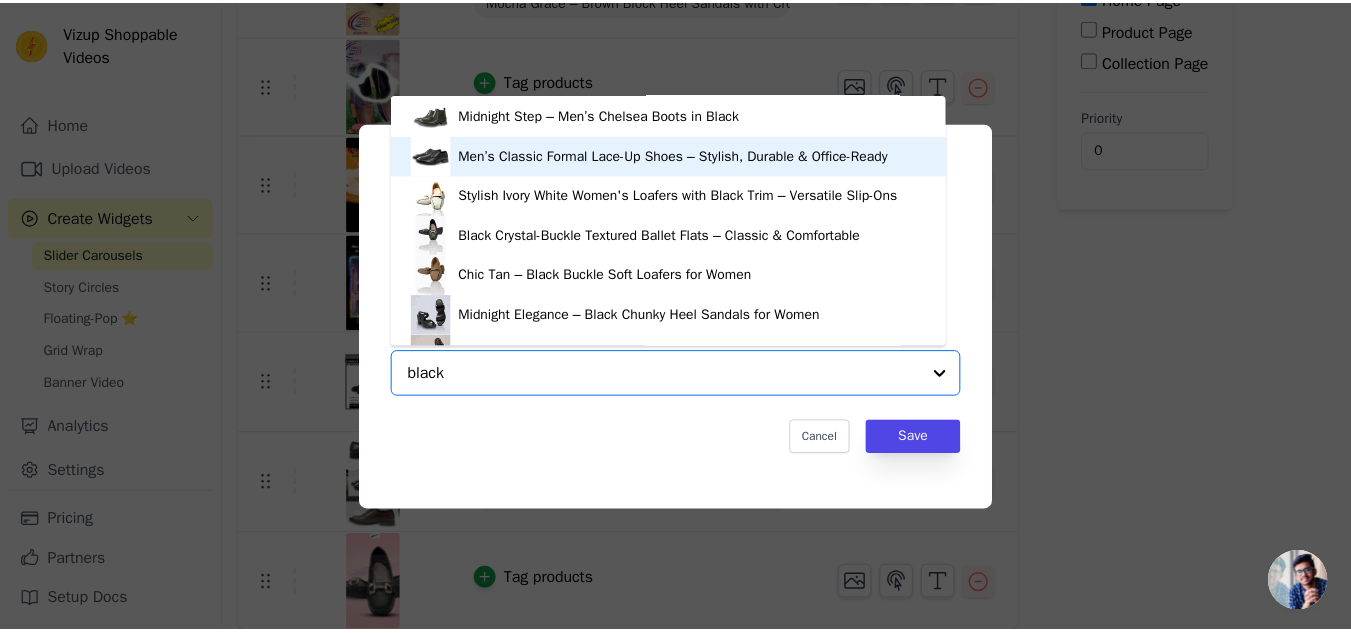 scroll, scrollTop: 554, scrollLeft: 0, axis: vertical 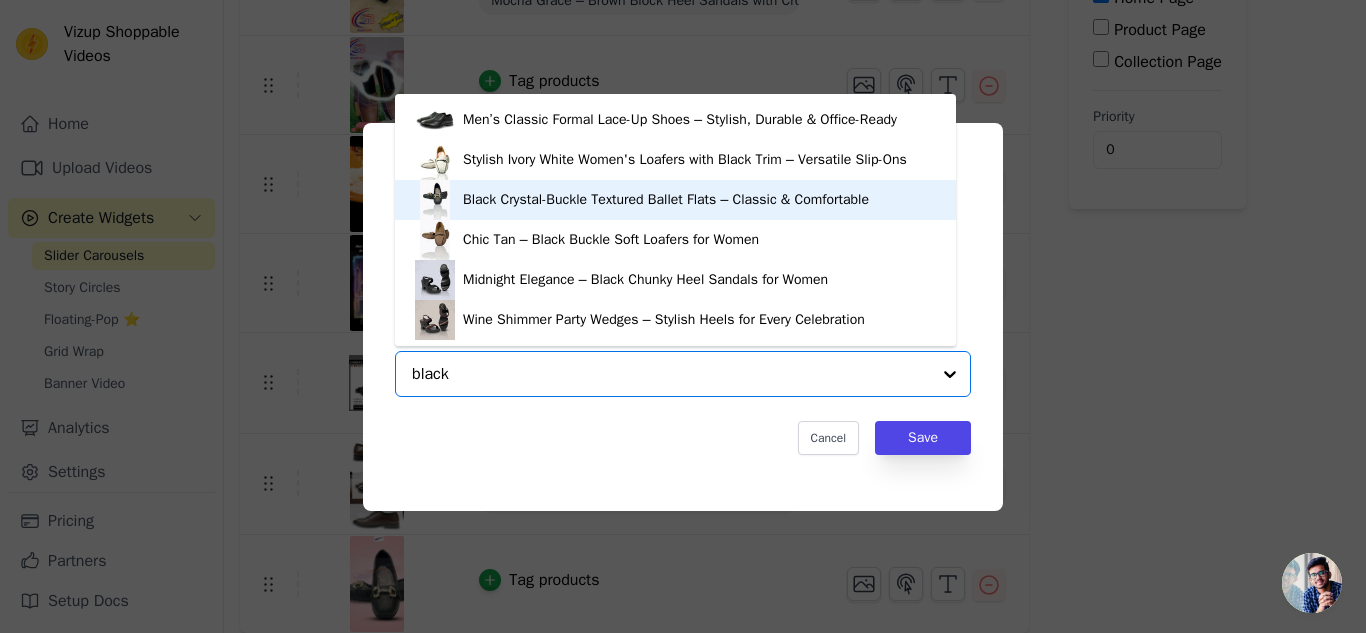 click on "Black Crystal-Buckle Textured Ballet Flats – Classic & Comfortable" at bounding box center [666, 200] 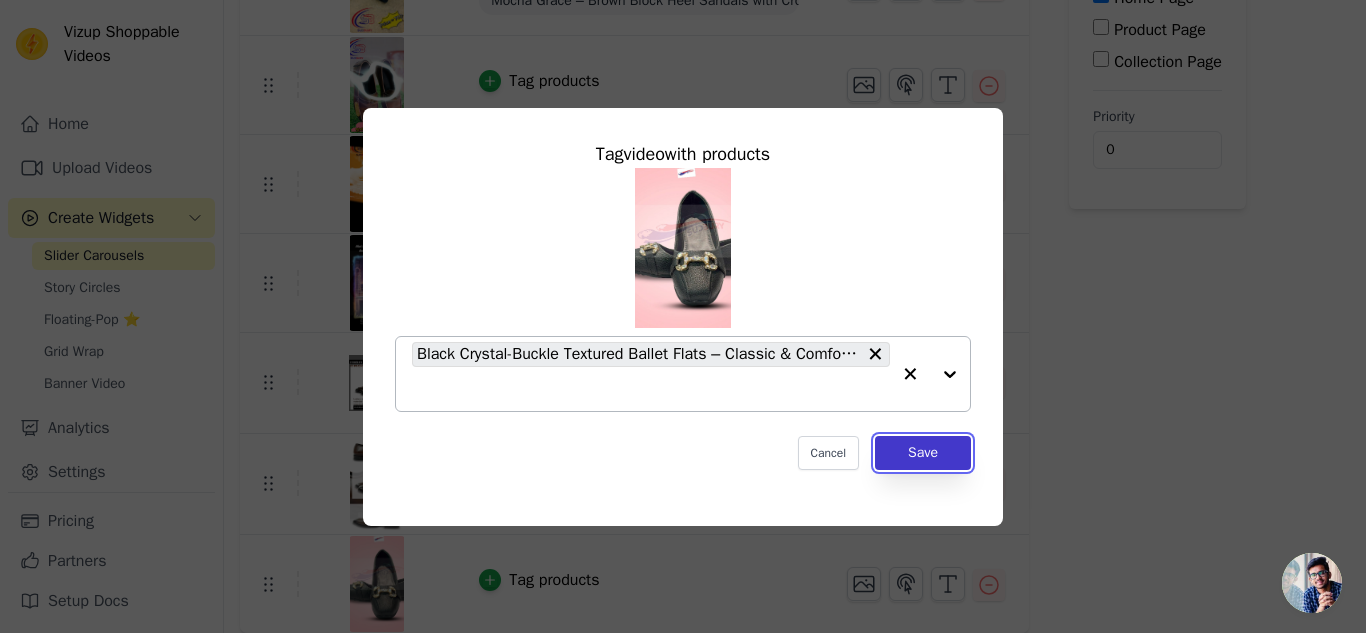 click on "Save" at bounding box center (923, 453) 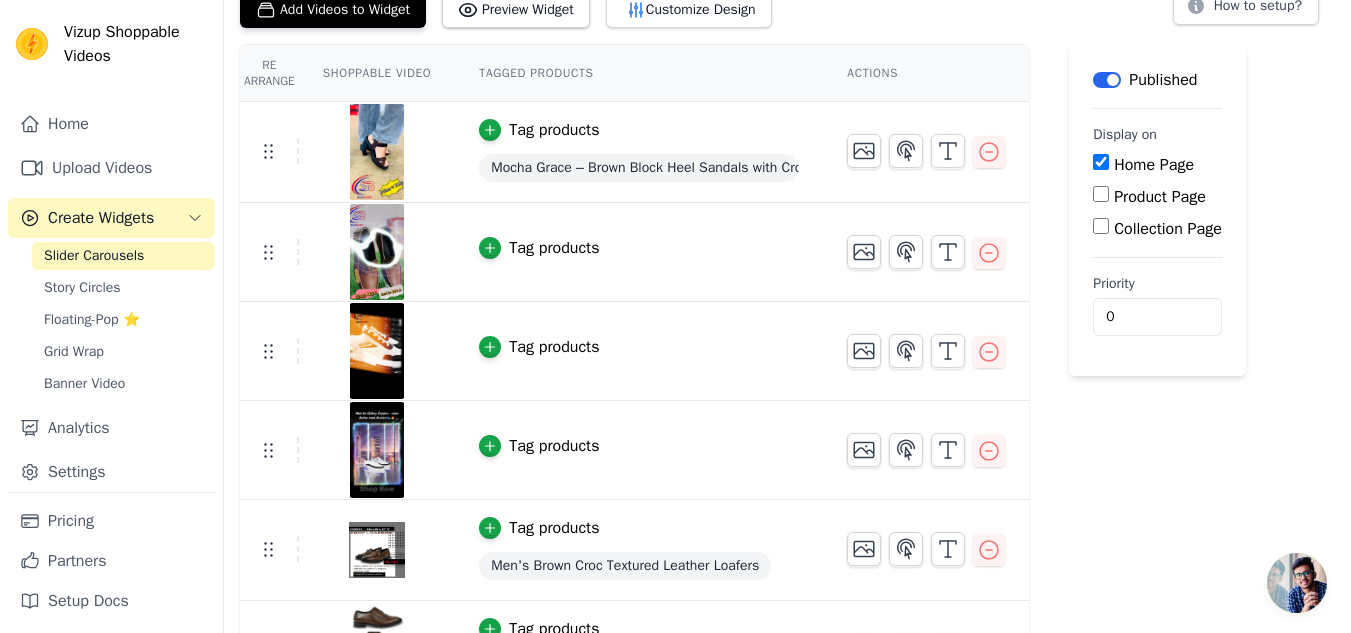 scroll, scrollTop: 138, scrollLeft: 0, axis: vertical 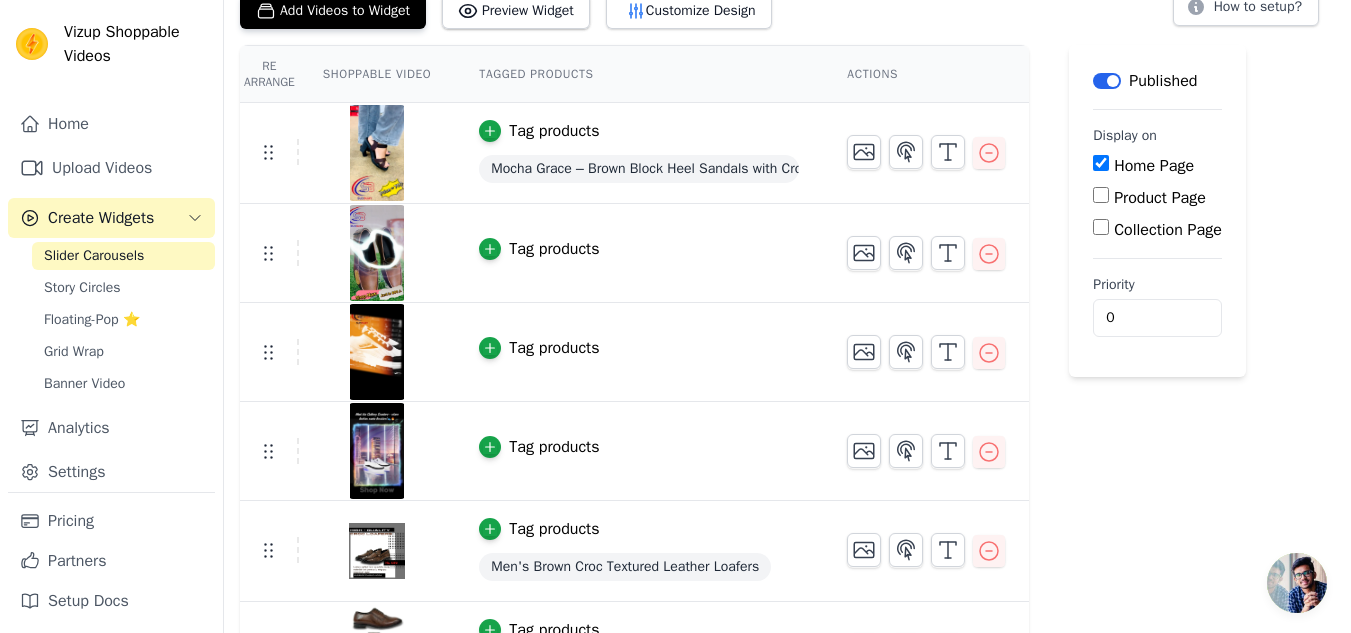 click on "Tag products" at bounding box center (554, 447) 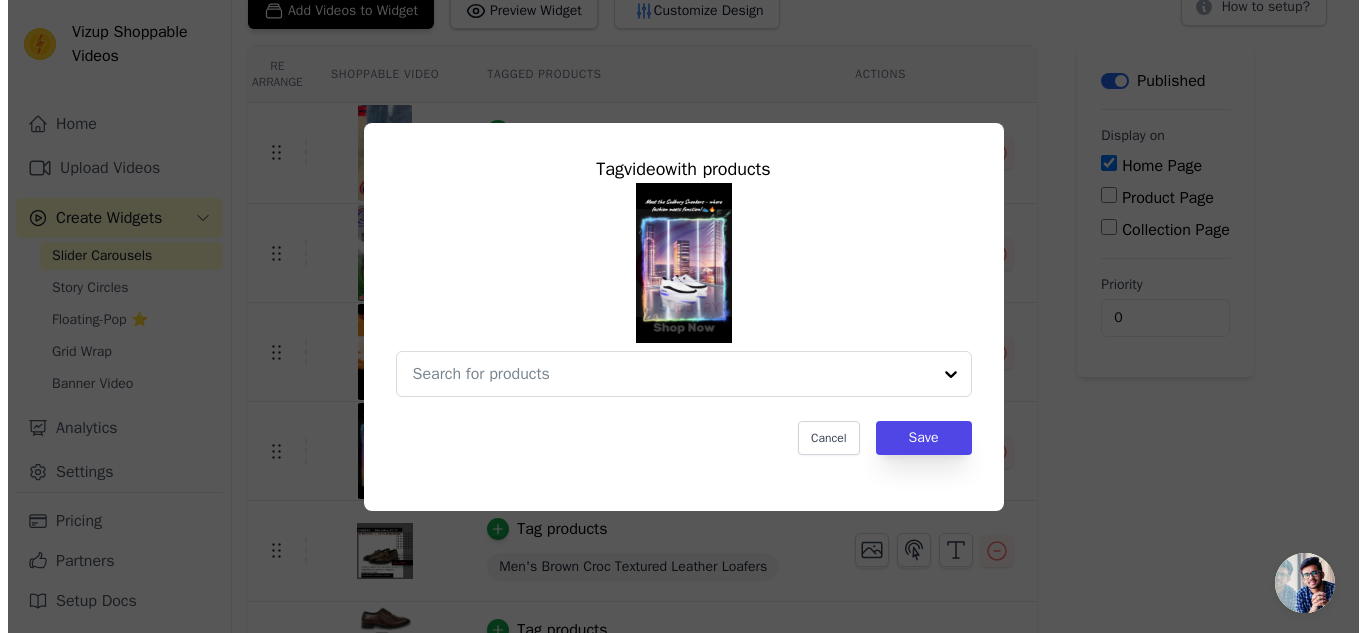 scroll, scrollTop: 0, scrollLeft: 0, axis: both 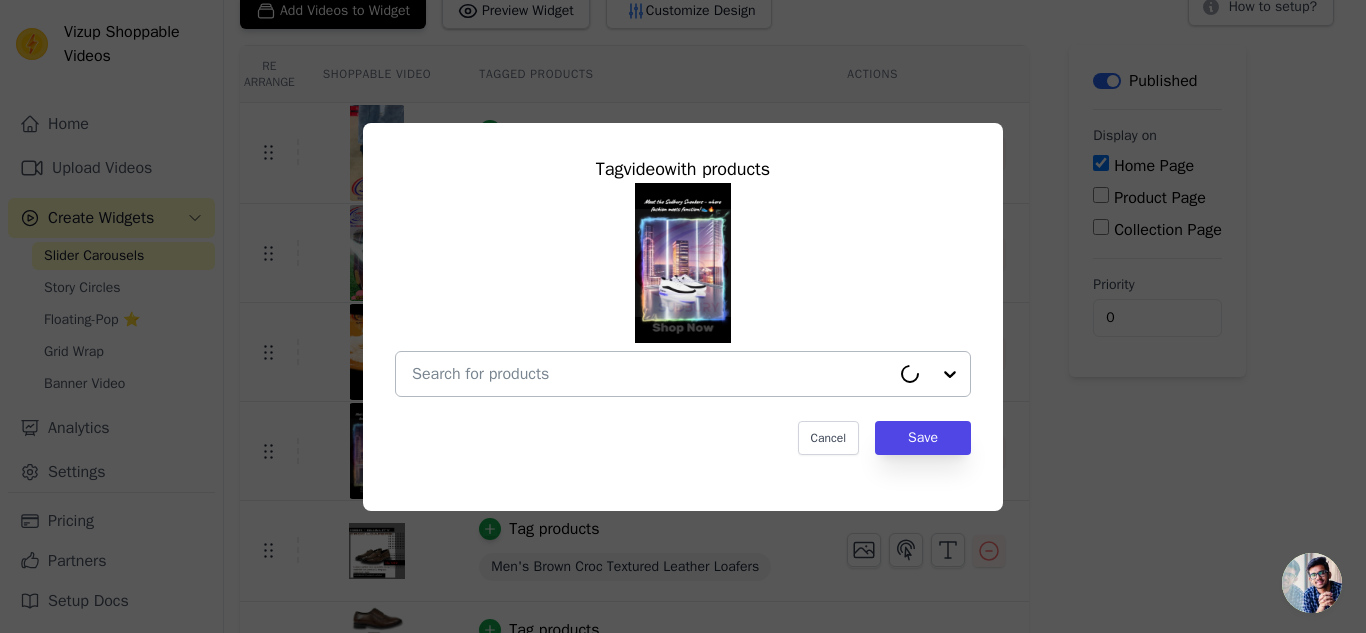 click at bounding box center (651, 374) 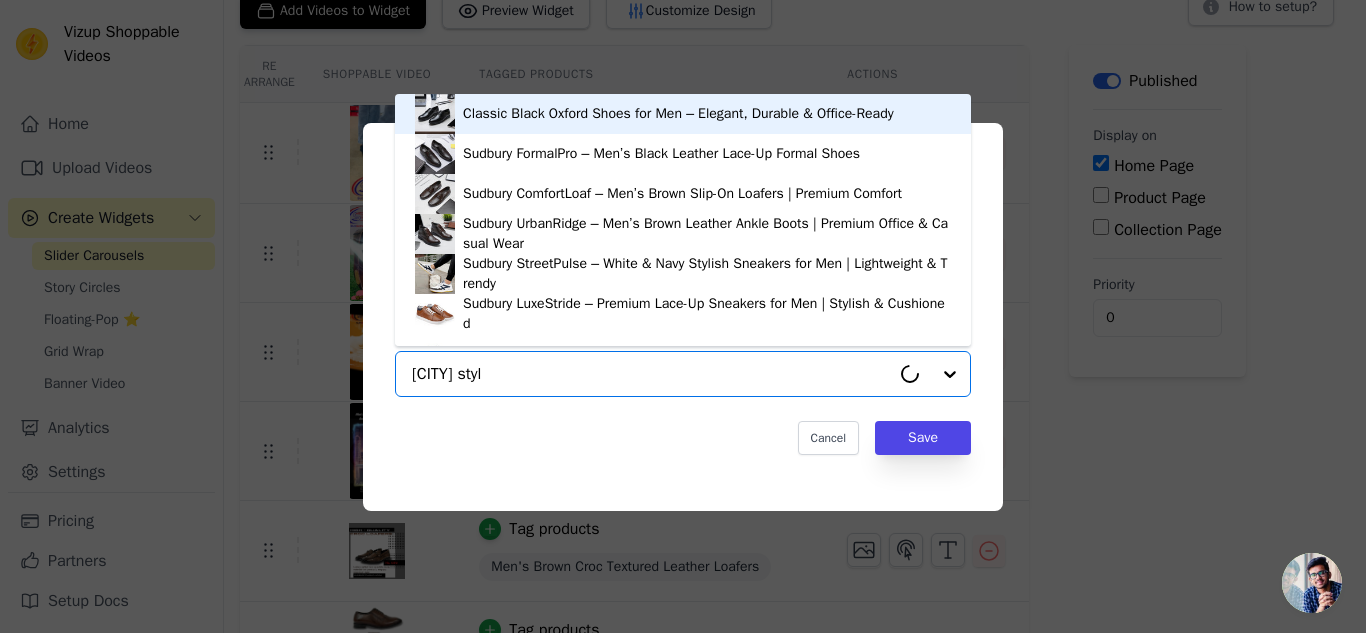 type on "[CITY] style" 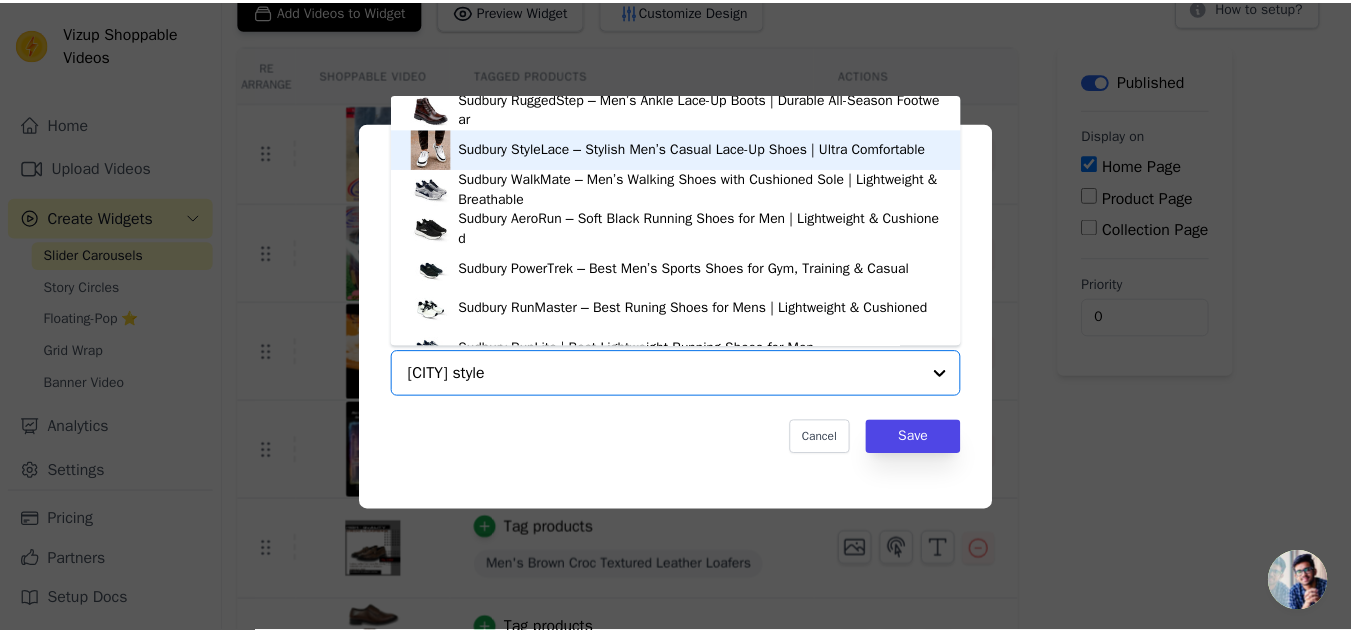 scroll, scrollTop: 206, scrollLeft: 0, axis: vertical 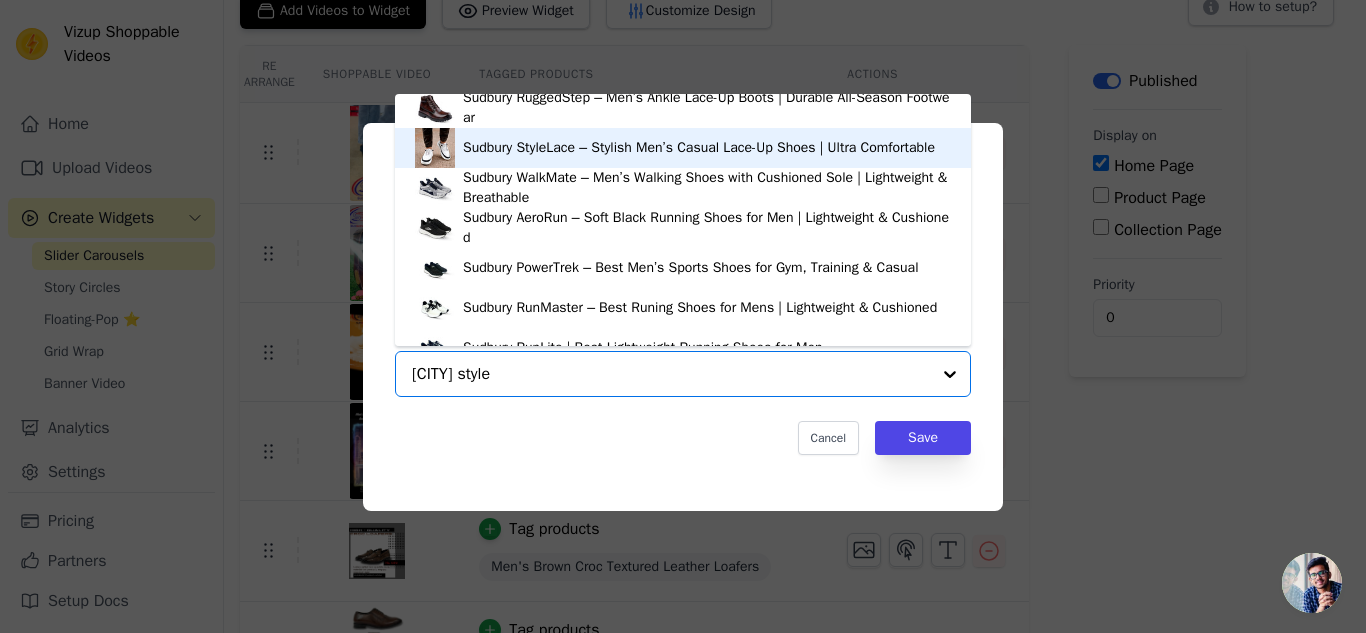 drag, startPoint x: 534, startPoint y: 167, endPoint x: 555, endPoint y: 143, distance: 31.890438 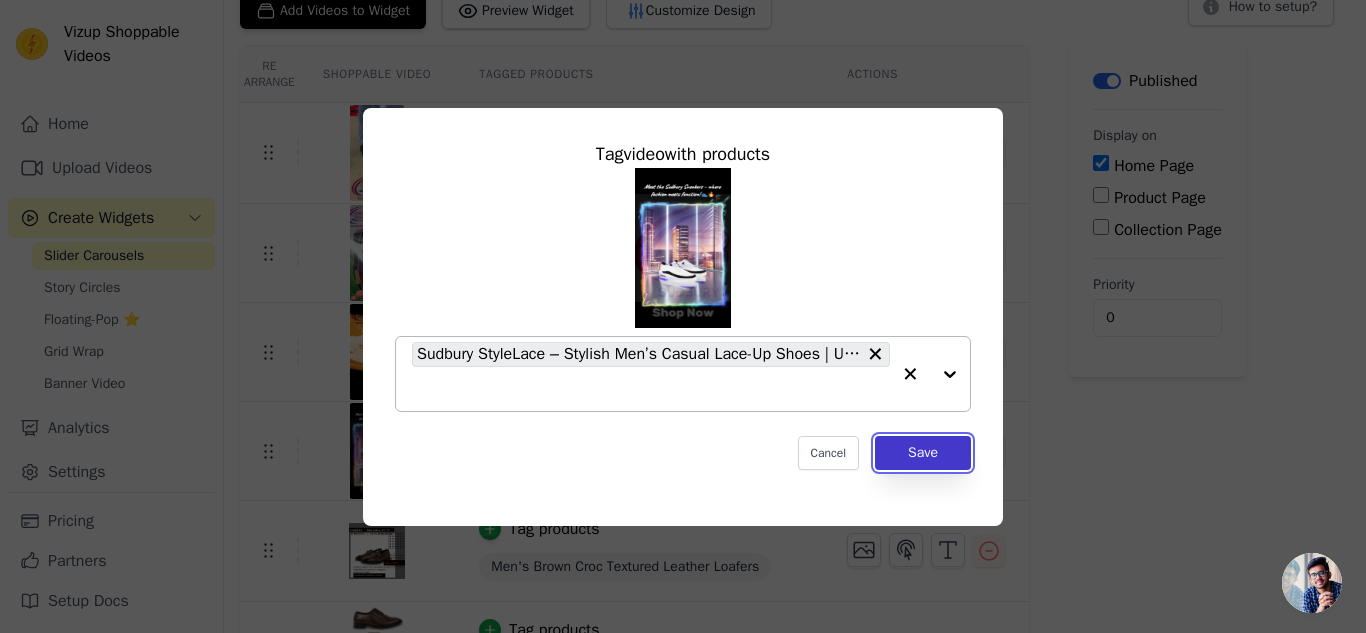 click on "Save" at bounding box center [923, 453] 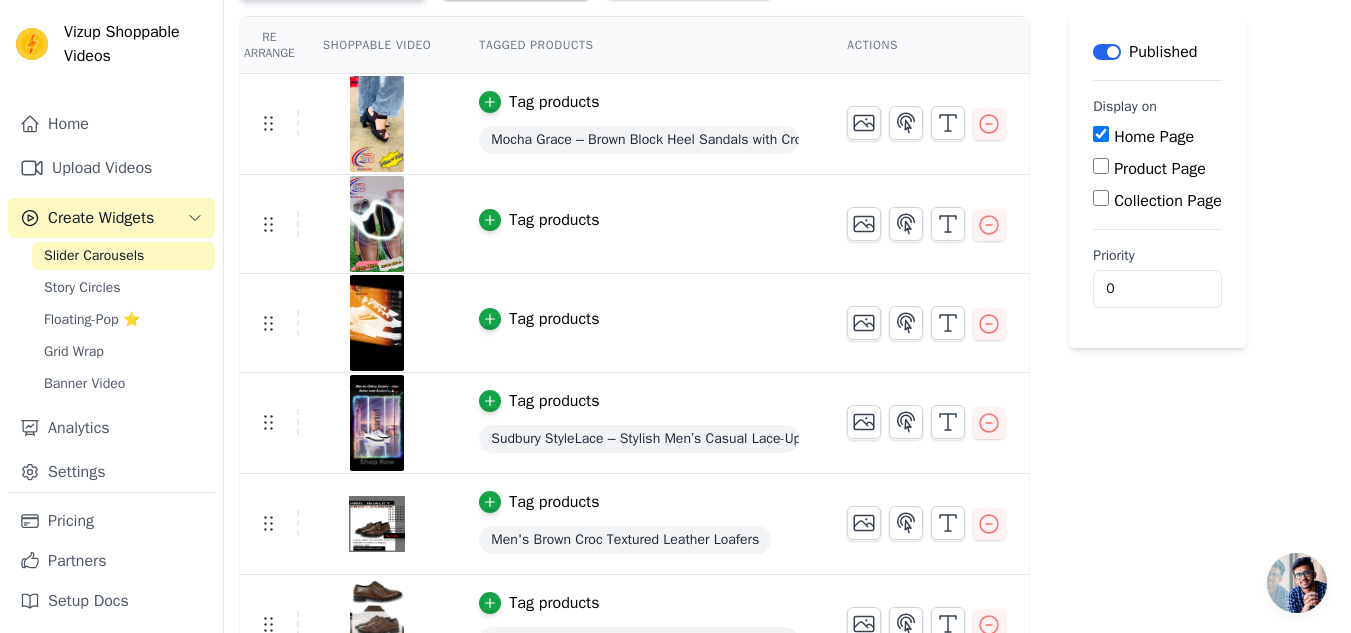 scroll, scrollTop: 0, scrollLeft: 0, axis: both 